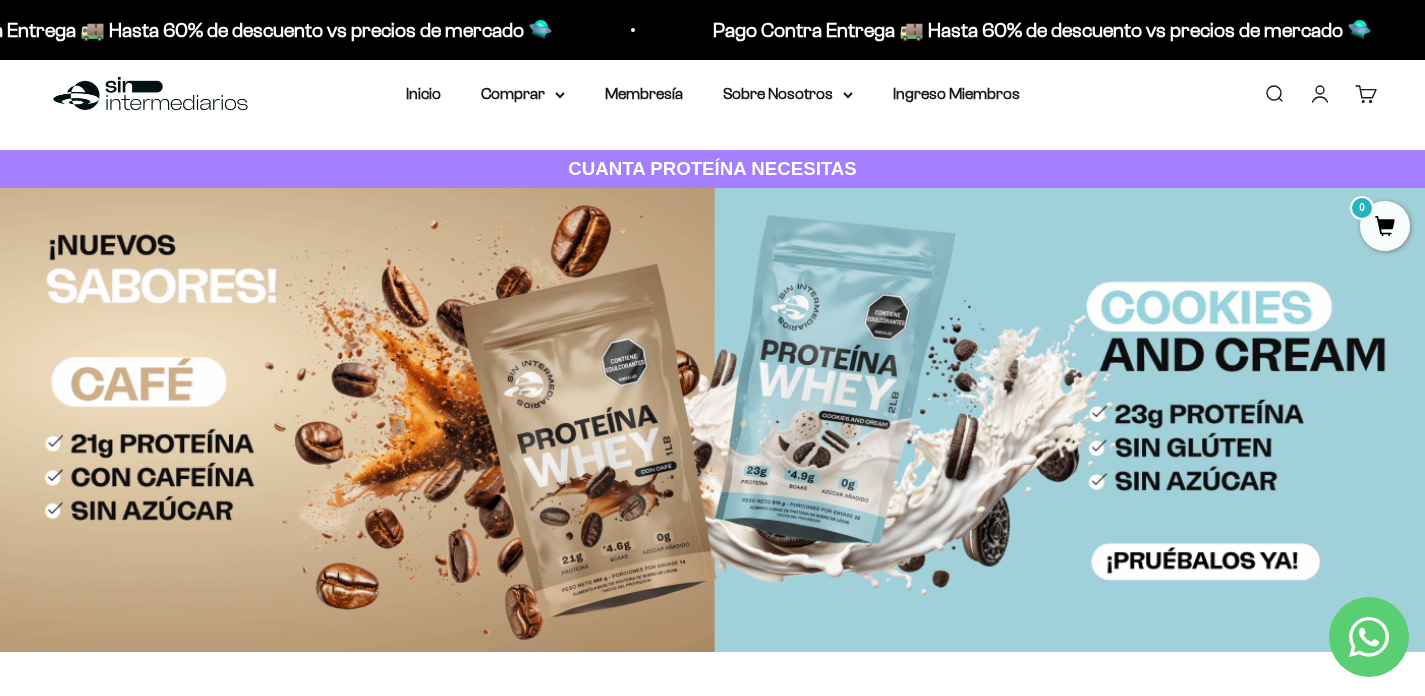 scroll, scrollTop: 0, scrollLeft: 0, axis: both 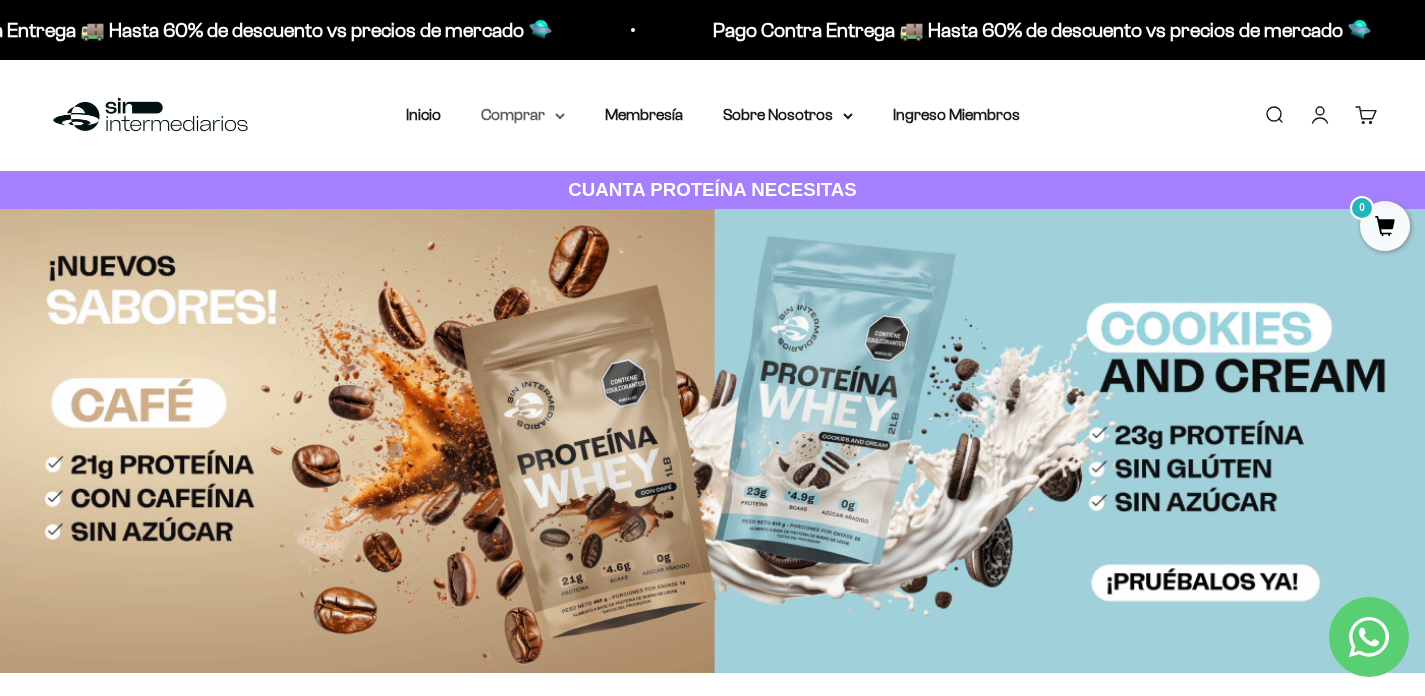 click on "Comprar" at bounding box center (523, 115) 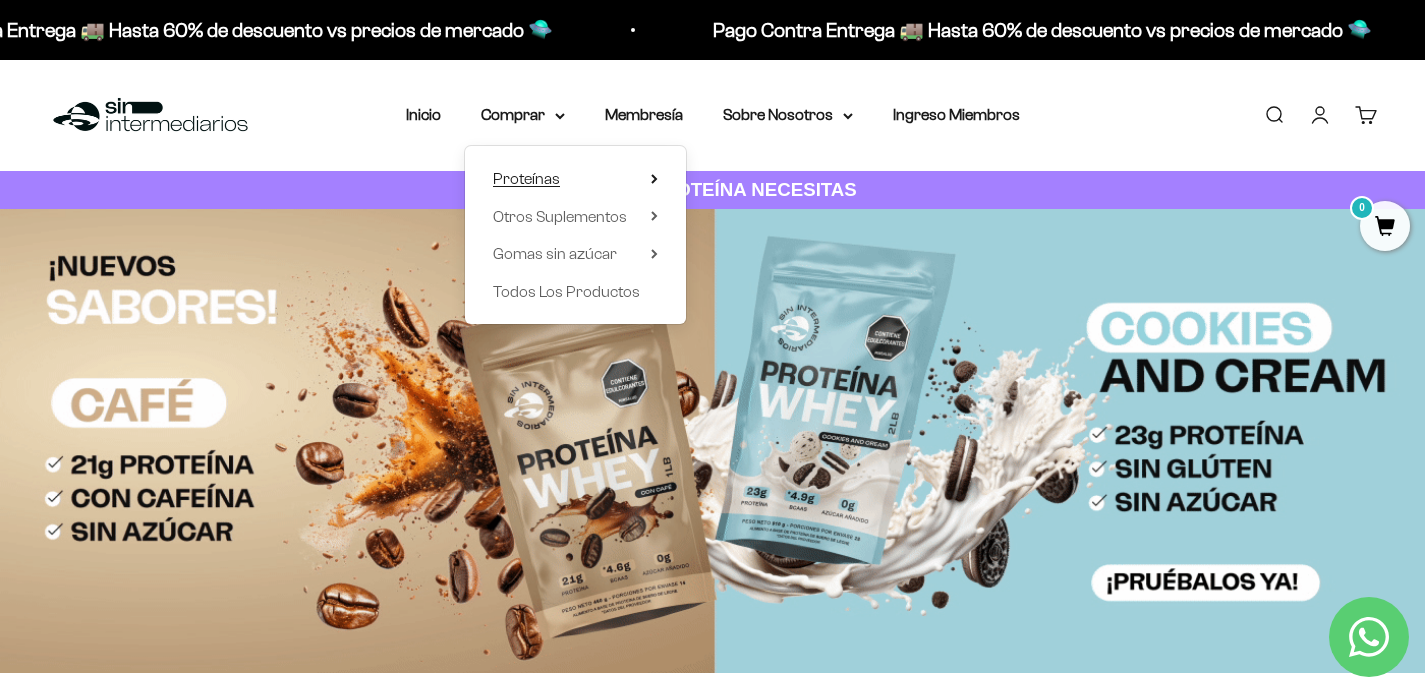 click on "Proteínas" at bounding box center [526, 178] 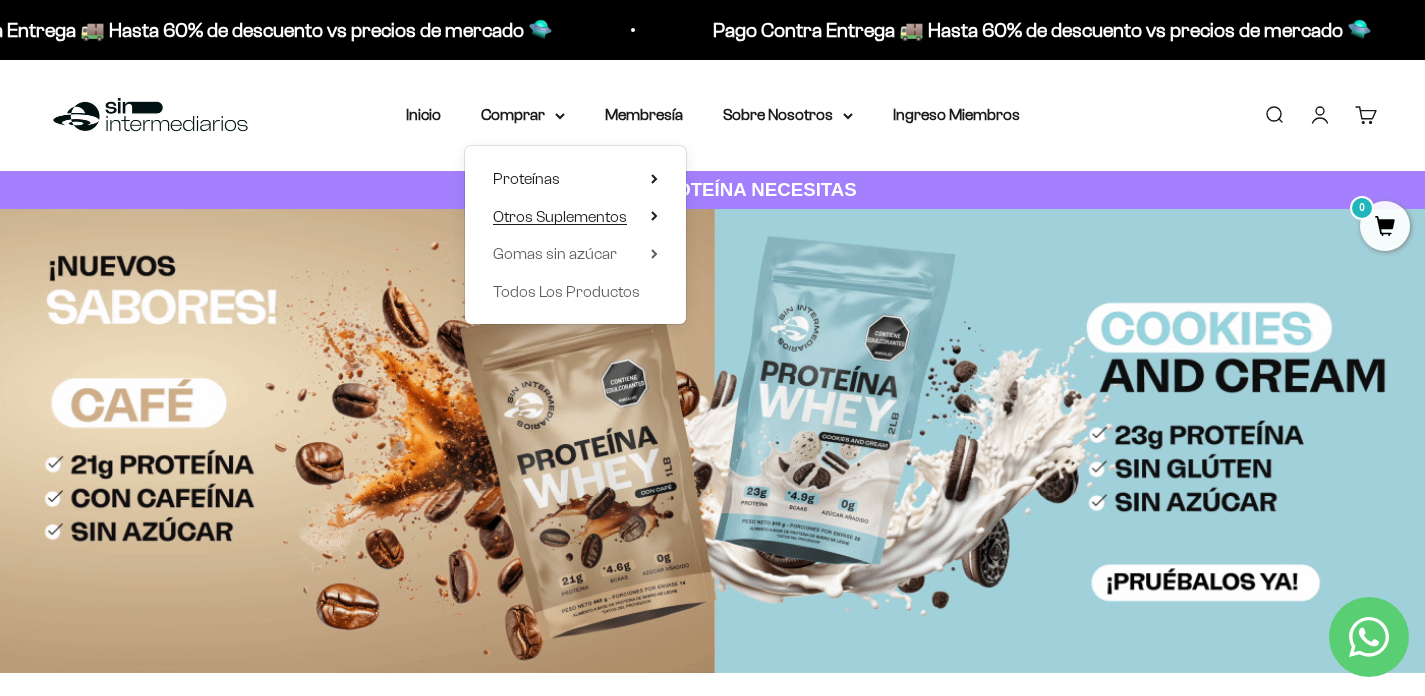 click on "Otros Suplementos" at bounding box center (560, 216) 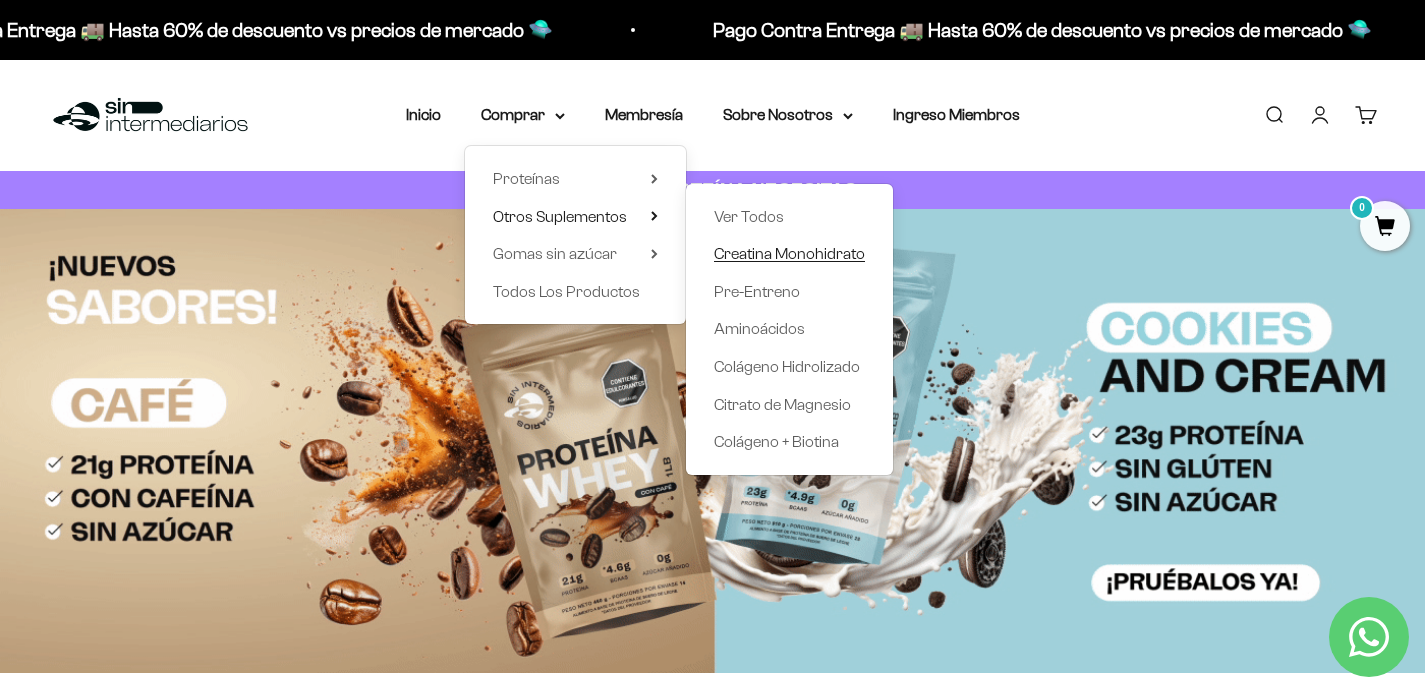 click on "Creatina Monohidrato" at bounding box center (789, 253) 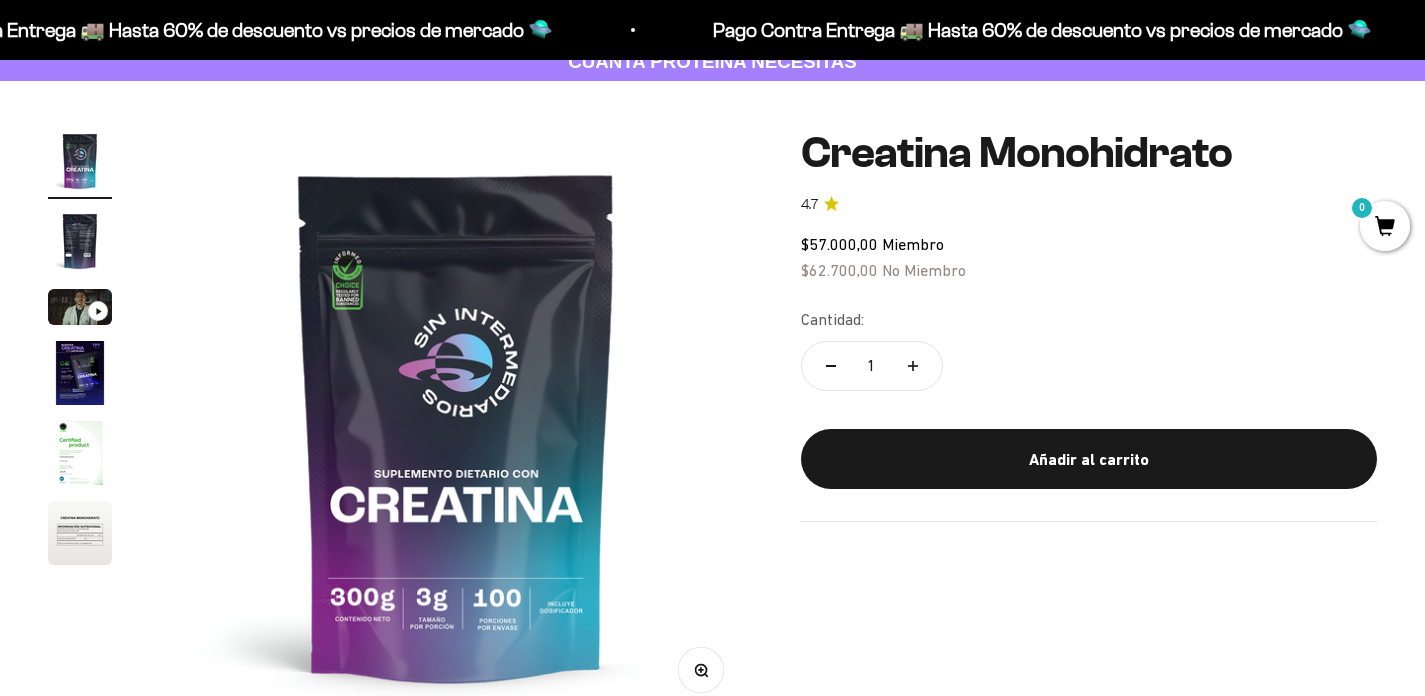 scroll, scrollTop: 0, scrollLeft: 0, axis: both 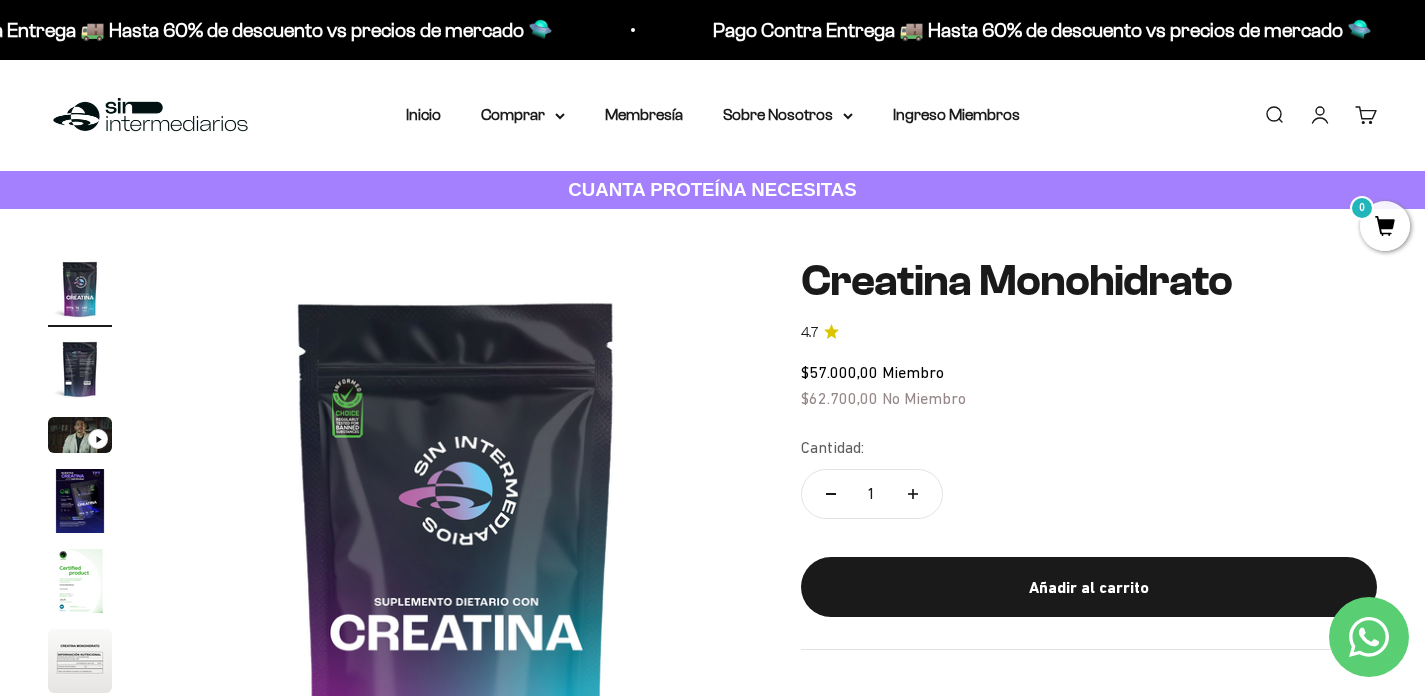 click at bounding box center (80, 369) 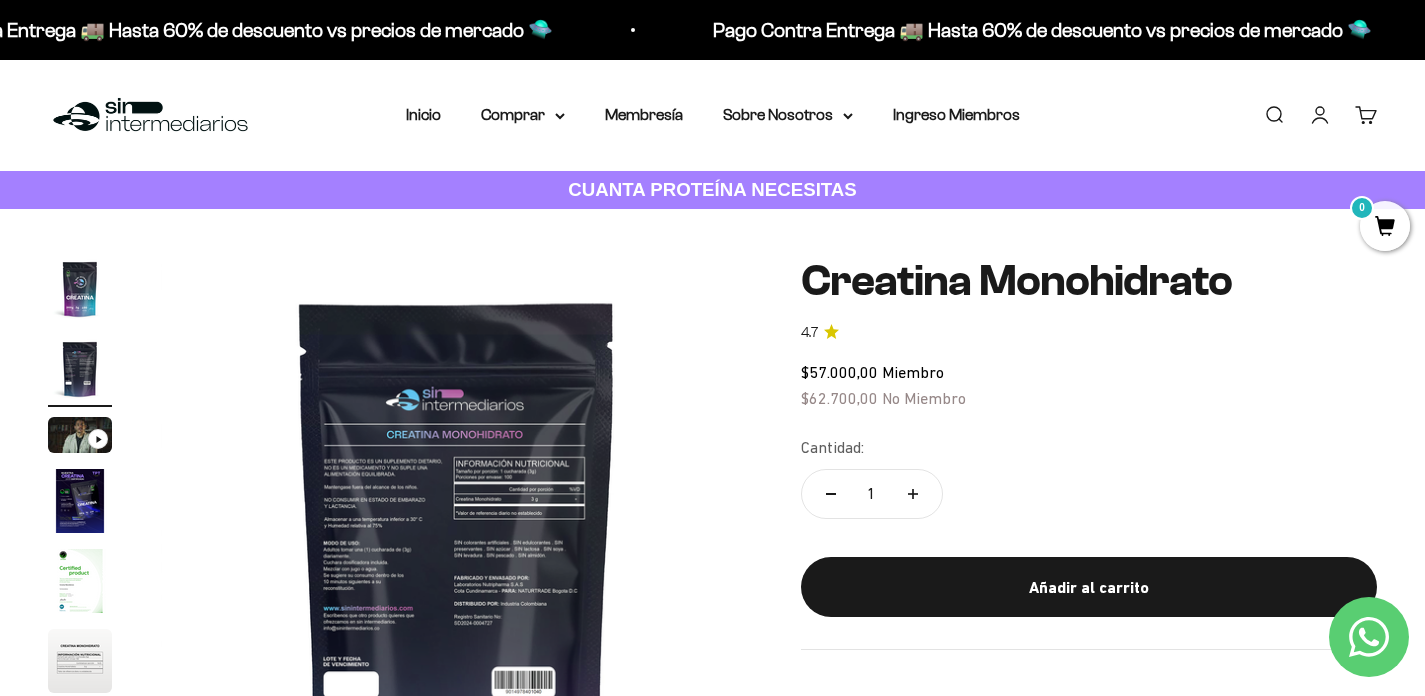 click at bounding box center (457, 553) 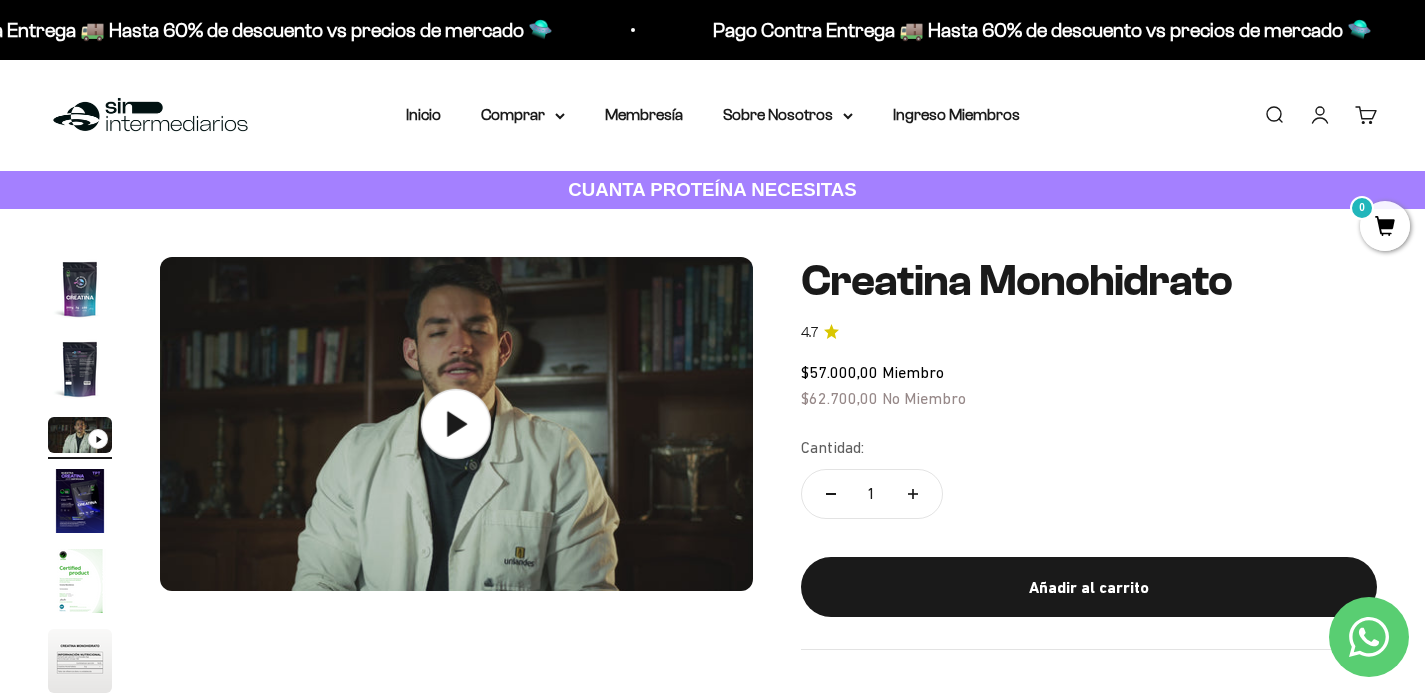 scroll, scrollTop: 0, scrollLeft: 1233, axis: horizontal 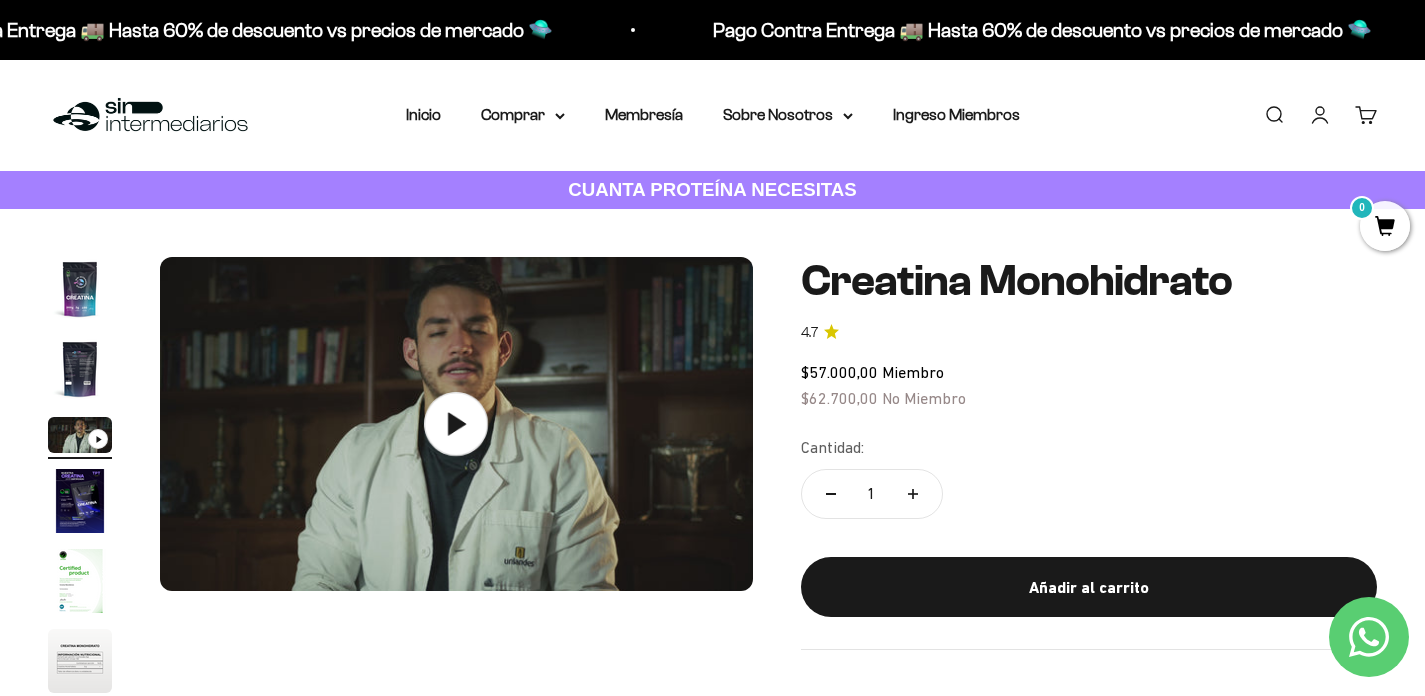 click at bounding box center [80, 501] 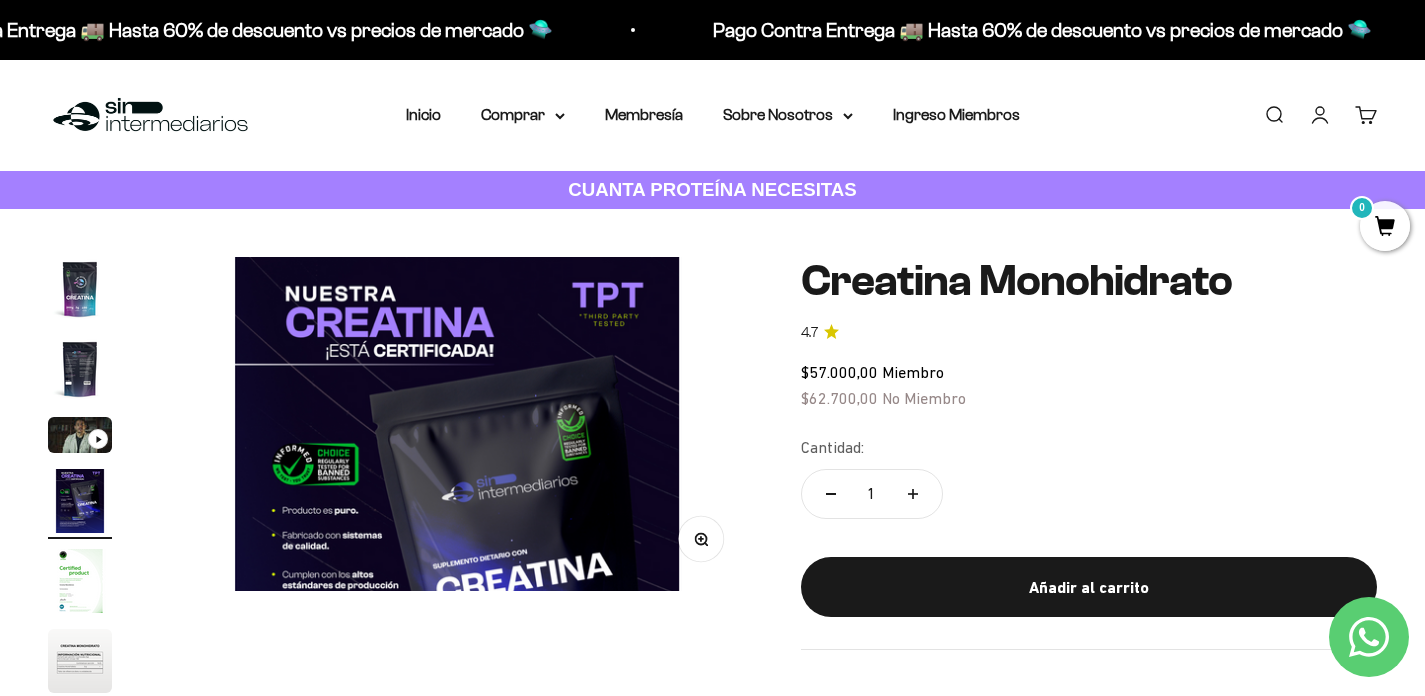 scroll, scrollTop: 0, scrollLeft: 1849, axis: horizontal 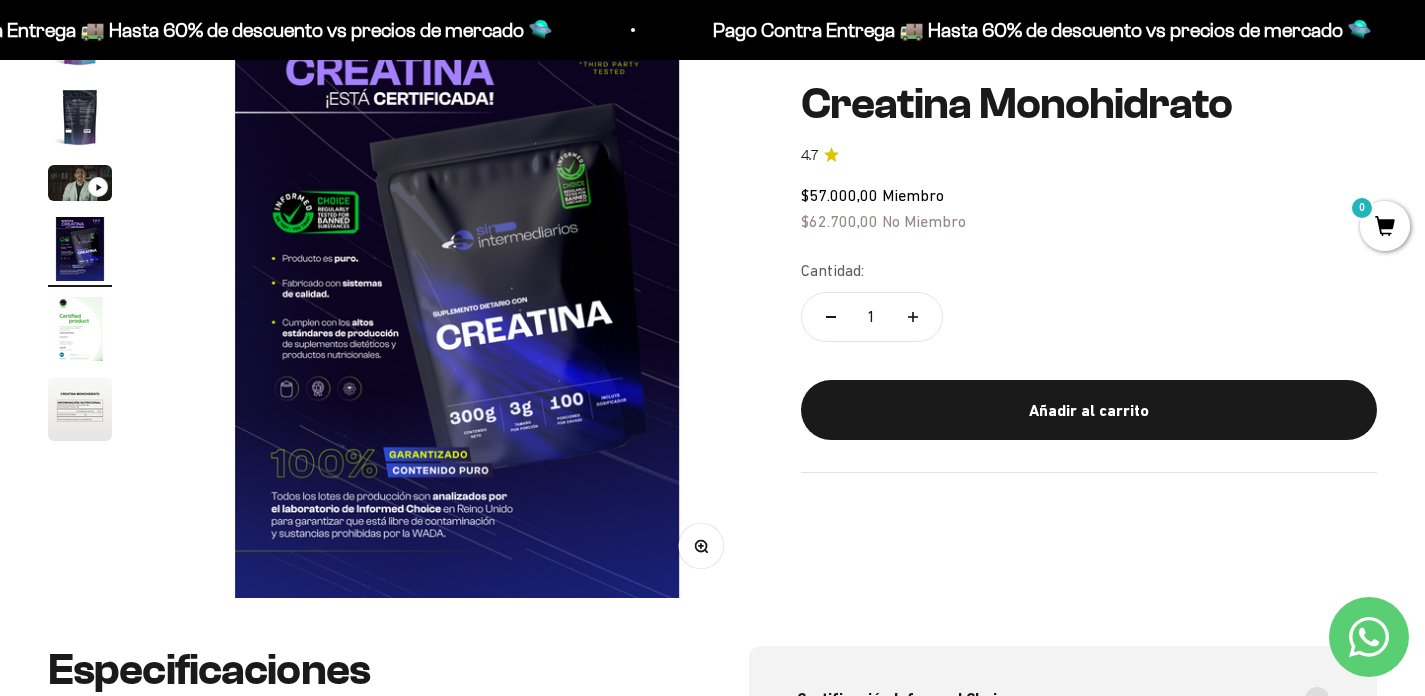 click at bounding box center [80, 329] 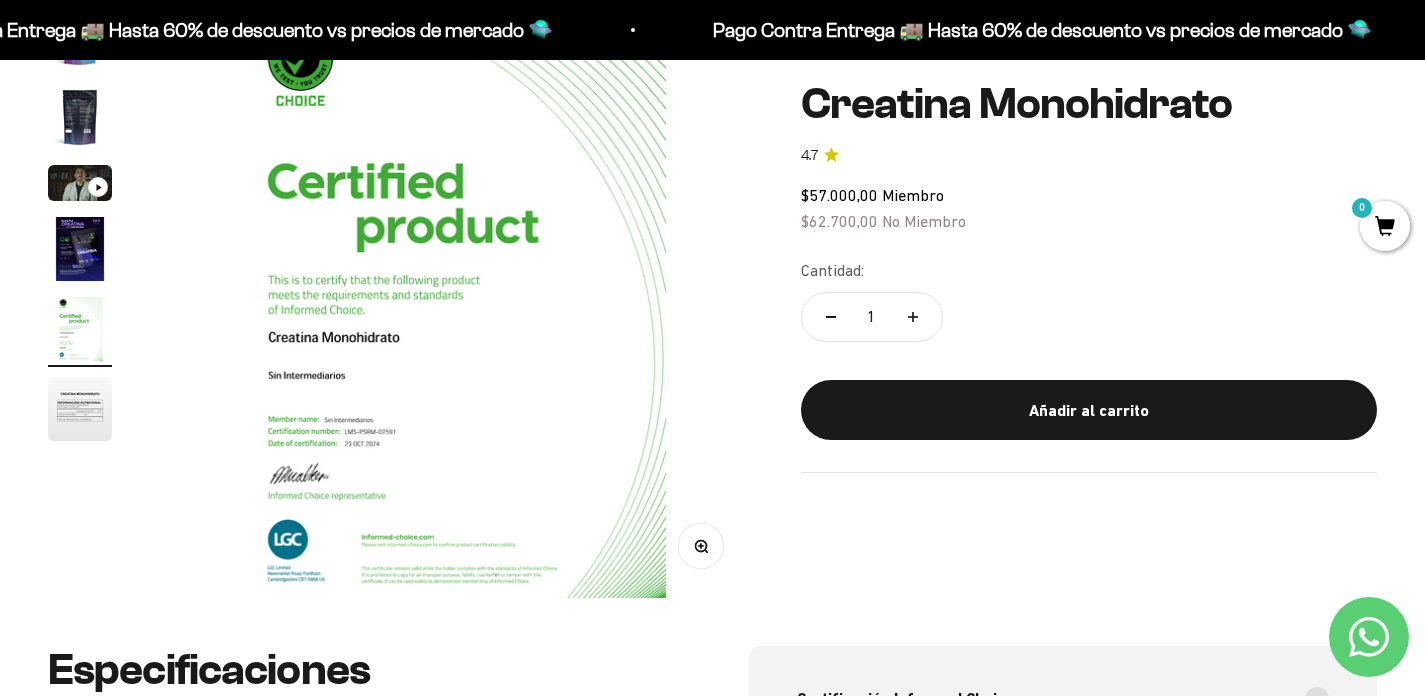 scroll, scrollTop: 0, scrollLeft: 2466, axis: horizontal 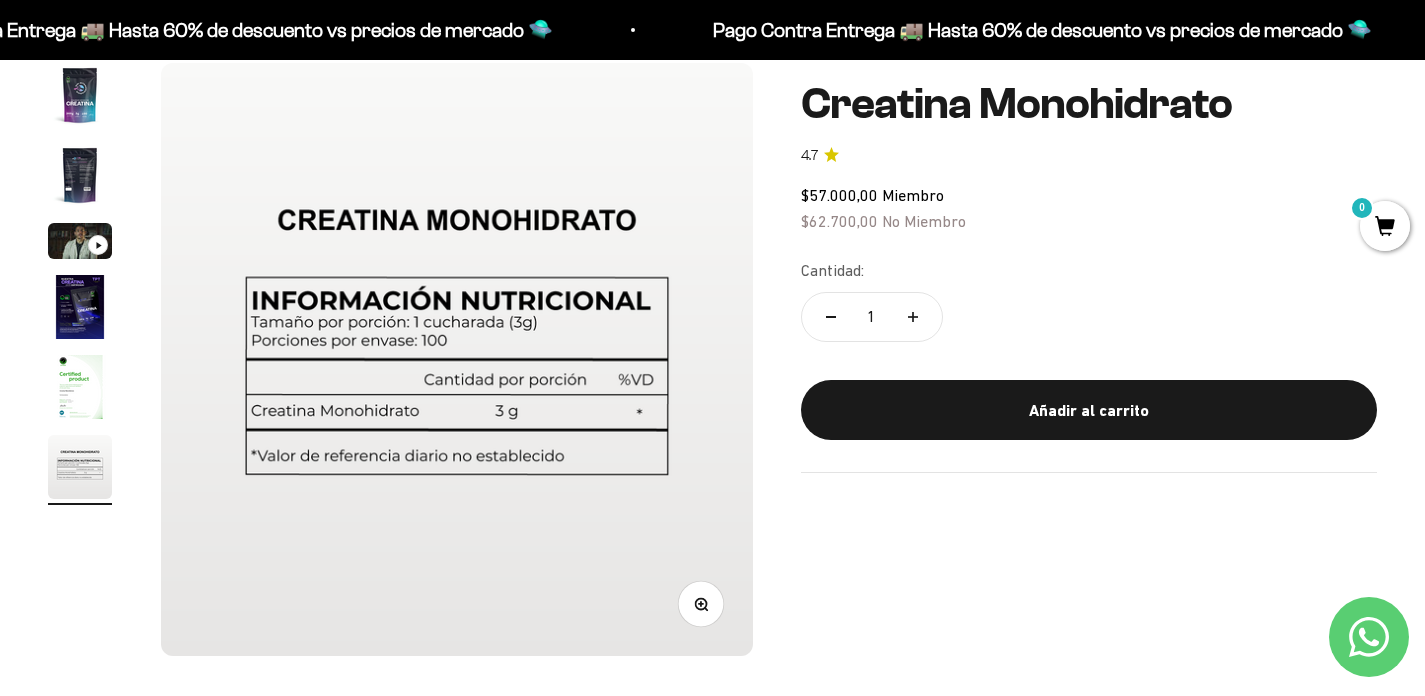 click at bounding box center (80, 95) 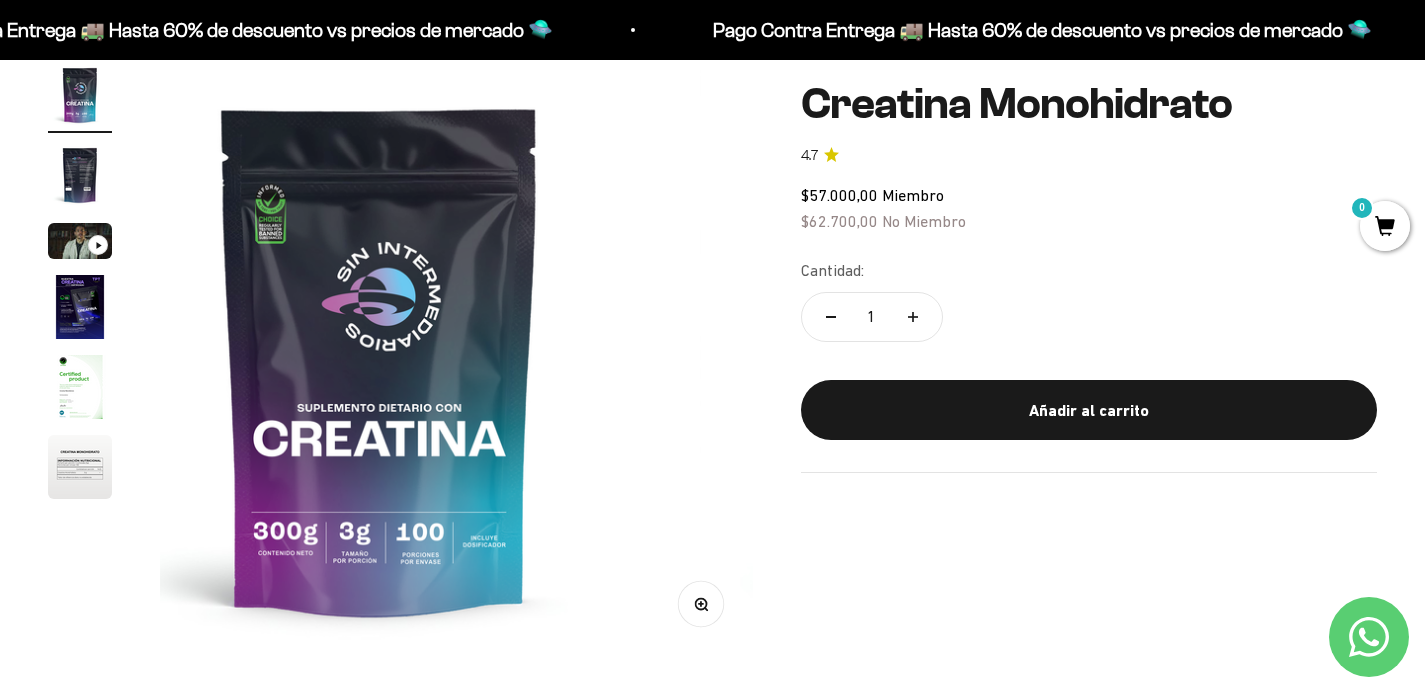 scroll, scrollTop: 0, scrollLeft: 15, axis: horizontal 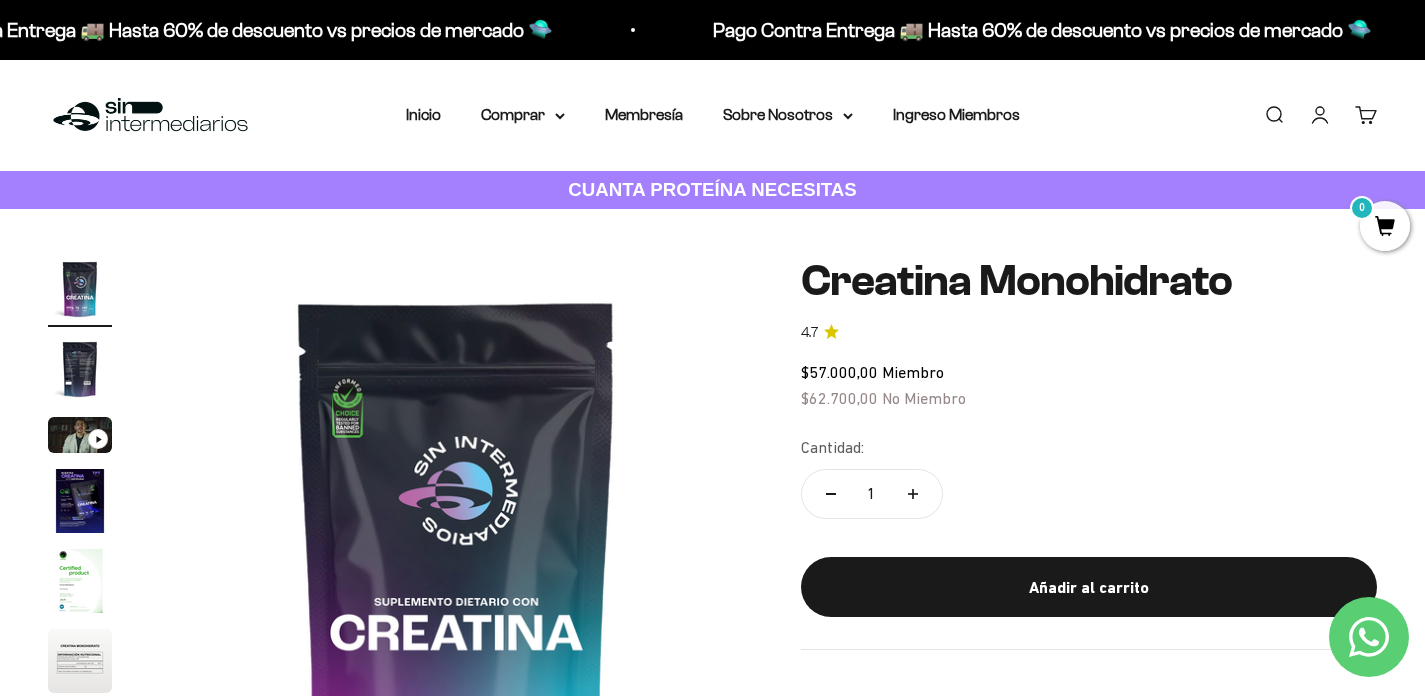 click on "Añadir al carrito" at bounding box center (1089, 588) 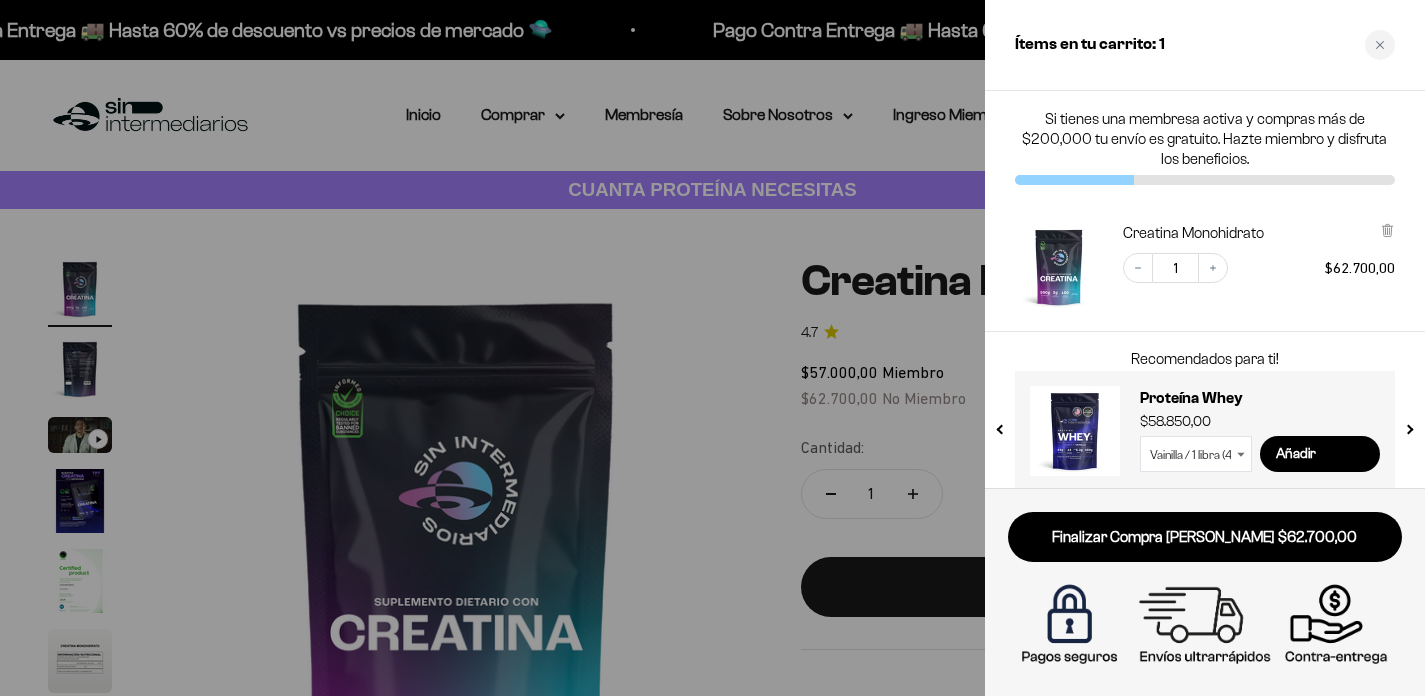 scroll, scrollTop: 18, scrollLeft: 0, axis: vertical 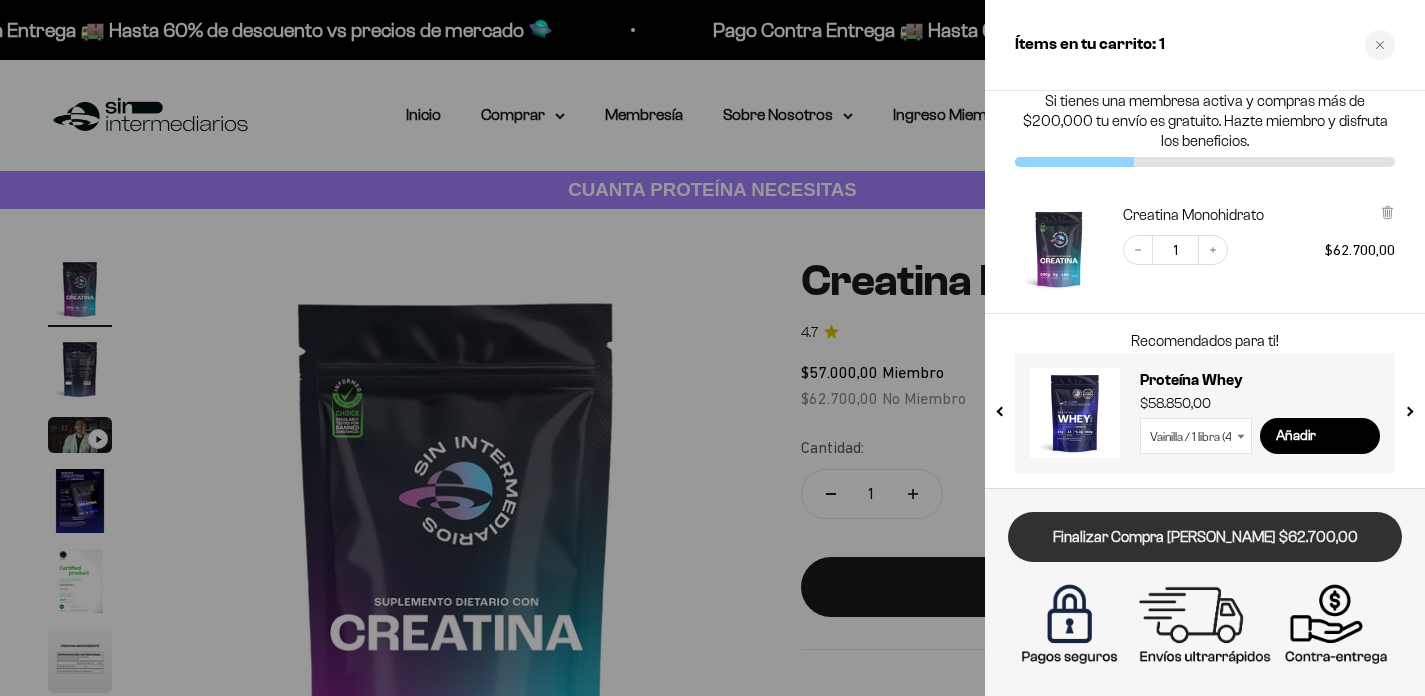 click on "Finalizar Compra [PERSON_NAME] $62.700,00" at bounding box center [1205, 537] 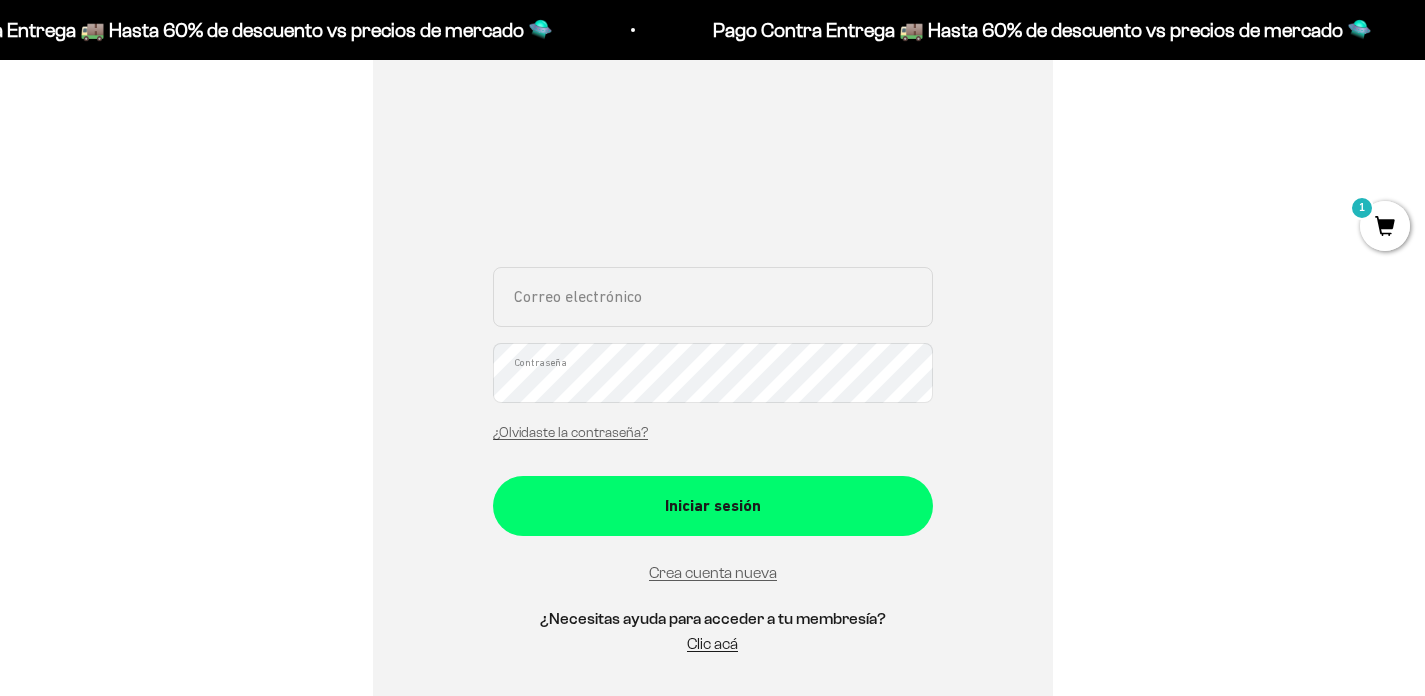 scroll, scrollTop: 324, scrollLeft: 0, axis: vertical 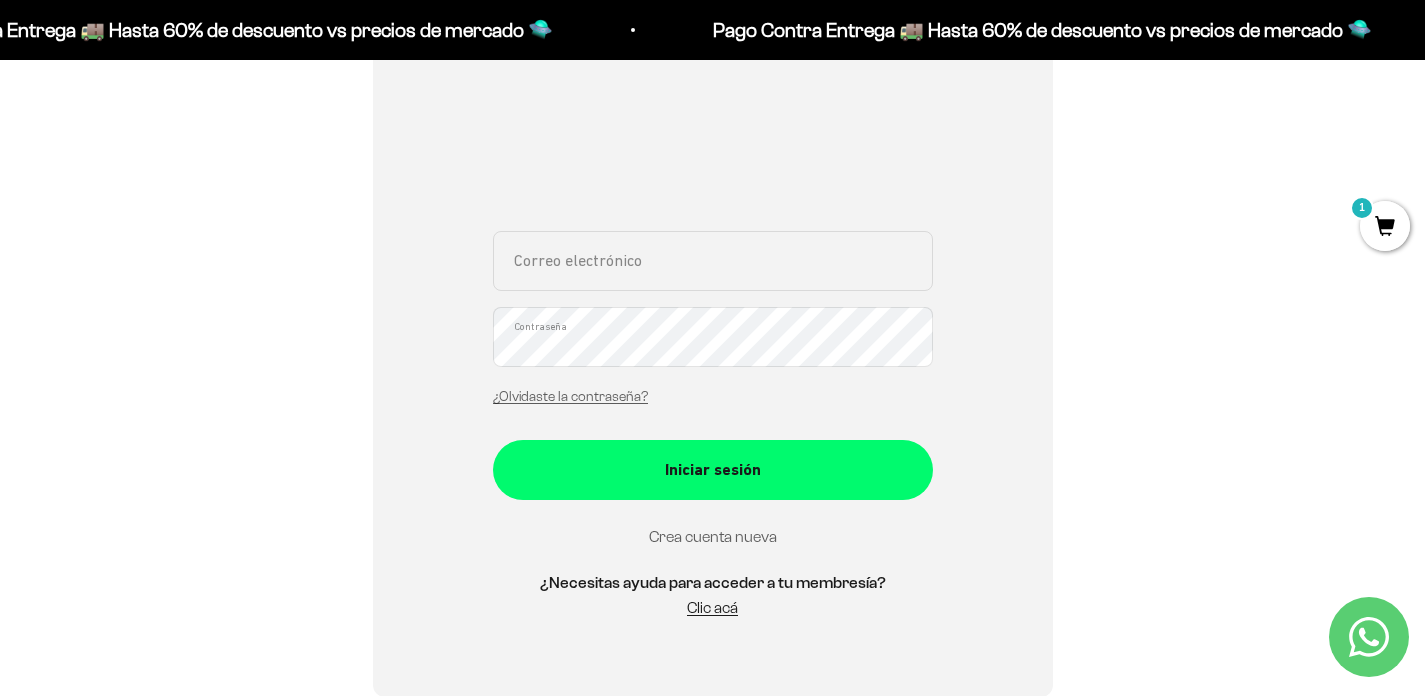 click on "Crea cuenta nueva" at bounding box center (713, 536) 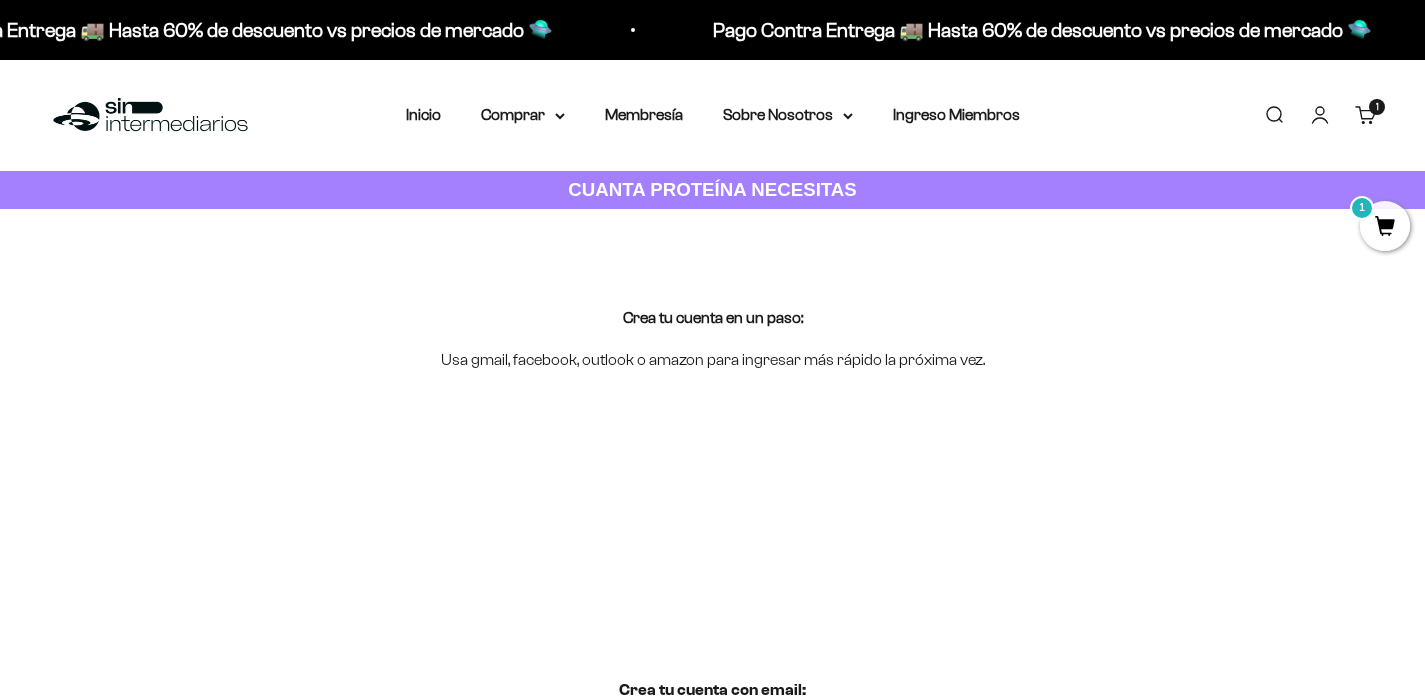 scroll, scrollTop: 0, scrollLeft: 0, axis: both 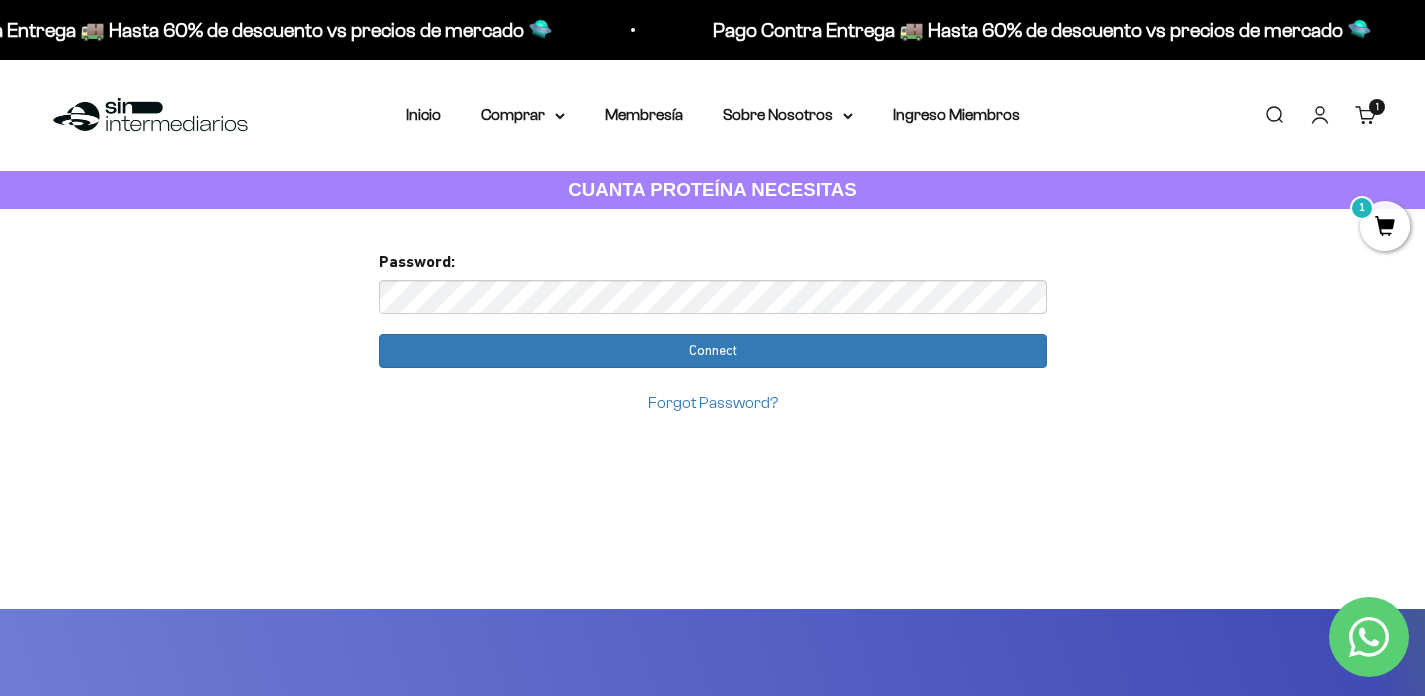 click on "Forgot Password?" at bounding box center (713, 402) 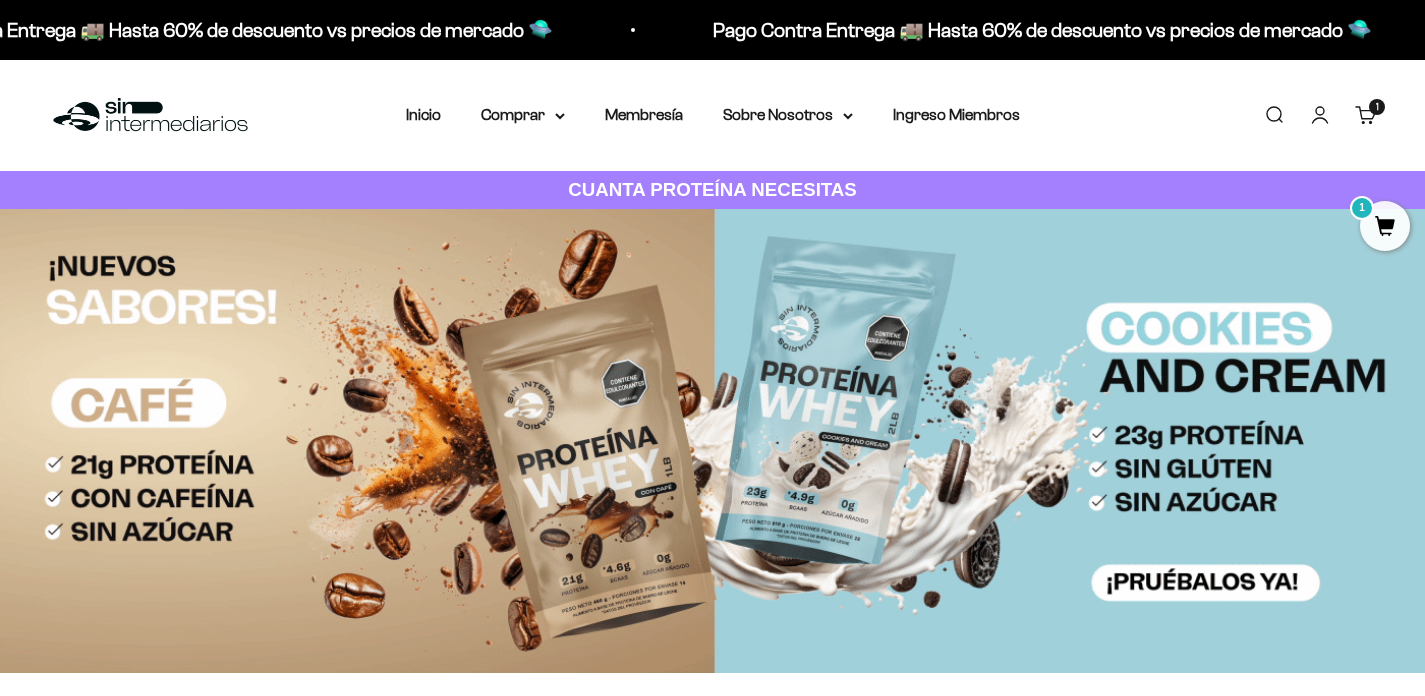 scroll, scrollTop: 0, scrollLeft: 0, axis: both 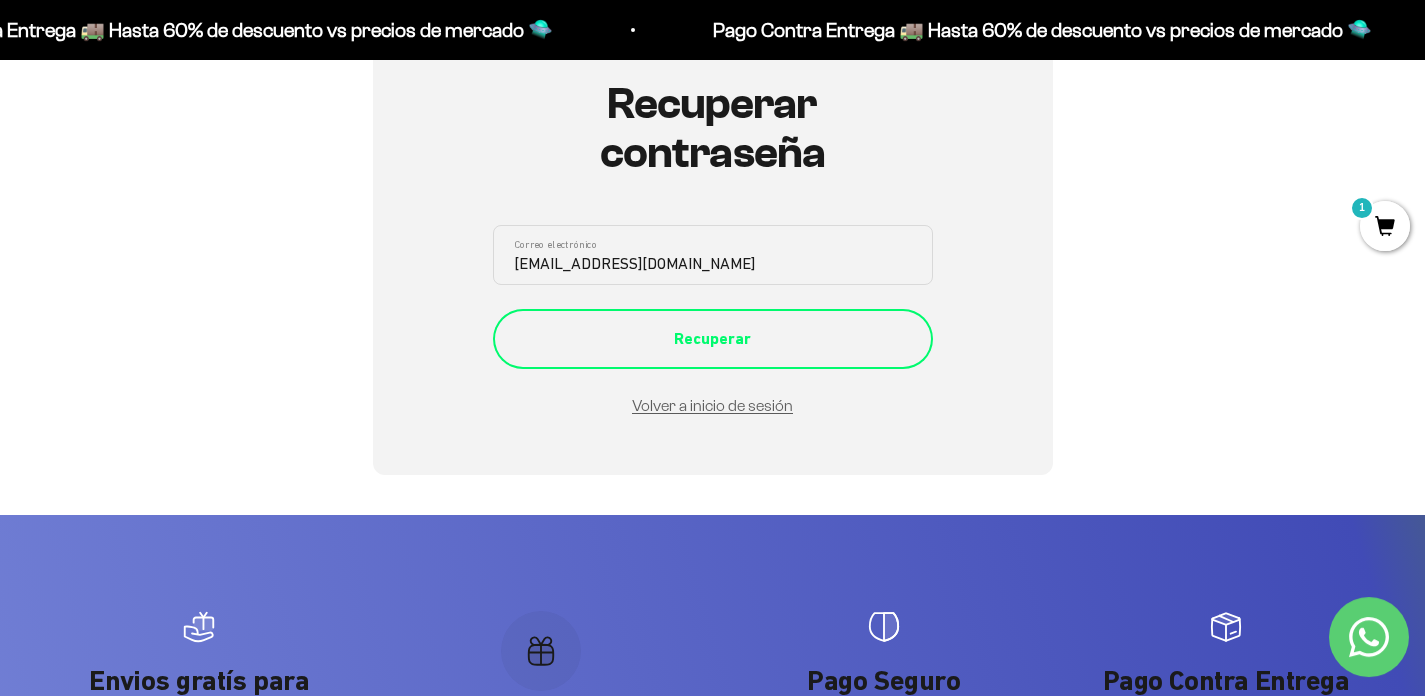 type on "carantonioolga@gmail.com" 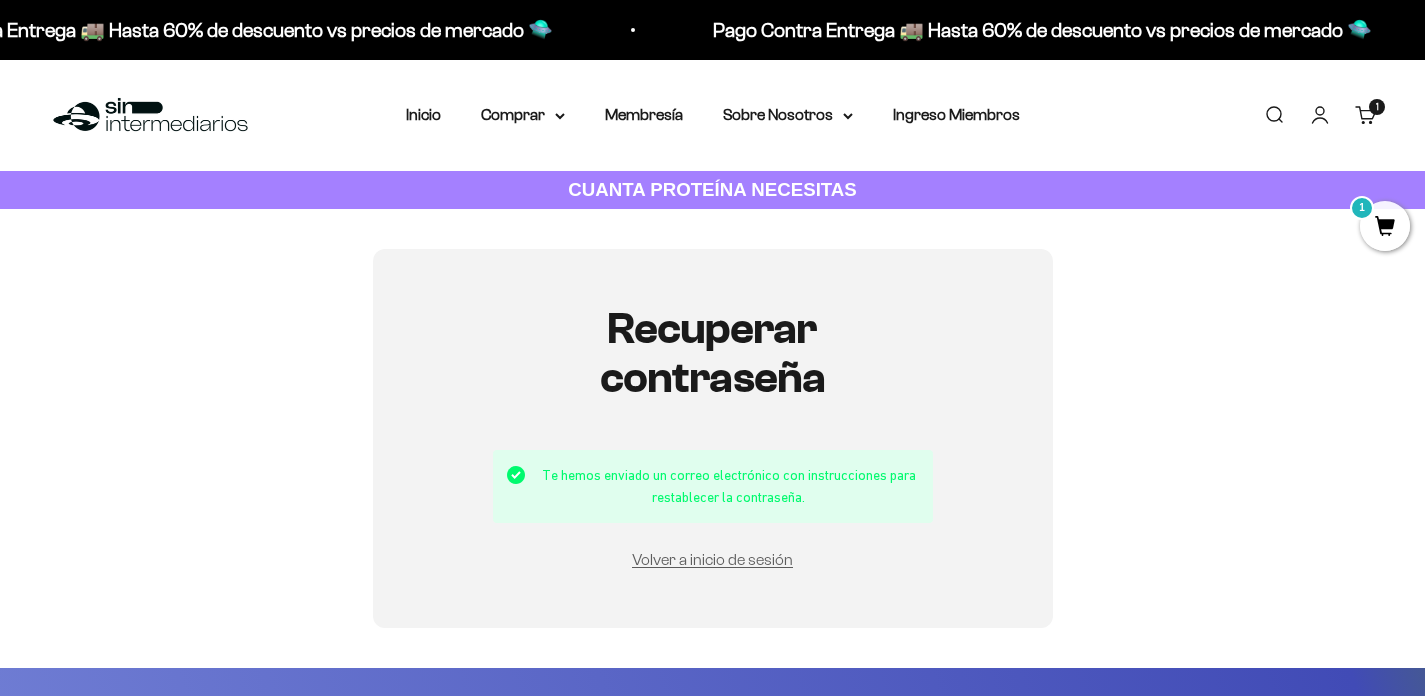 scroll, scrollTop: 0, scrollLeft: 0, axis: both 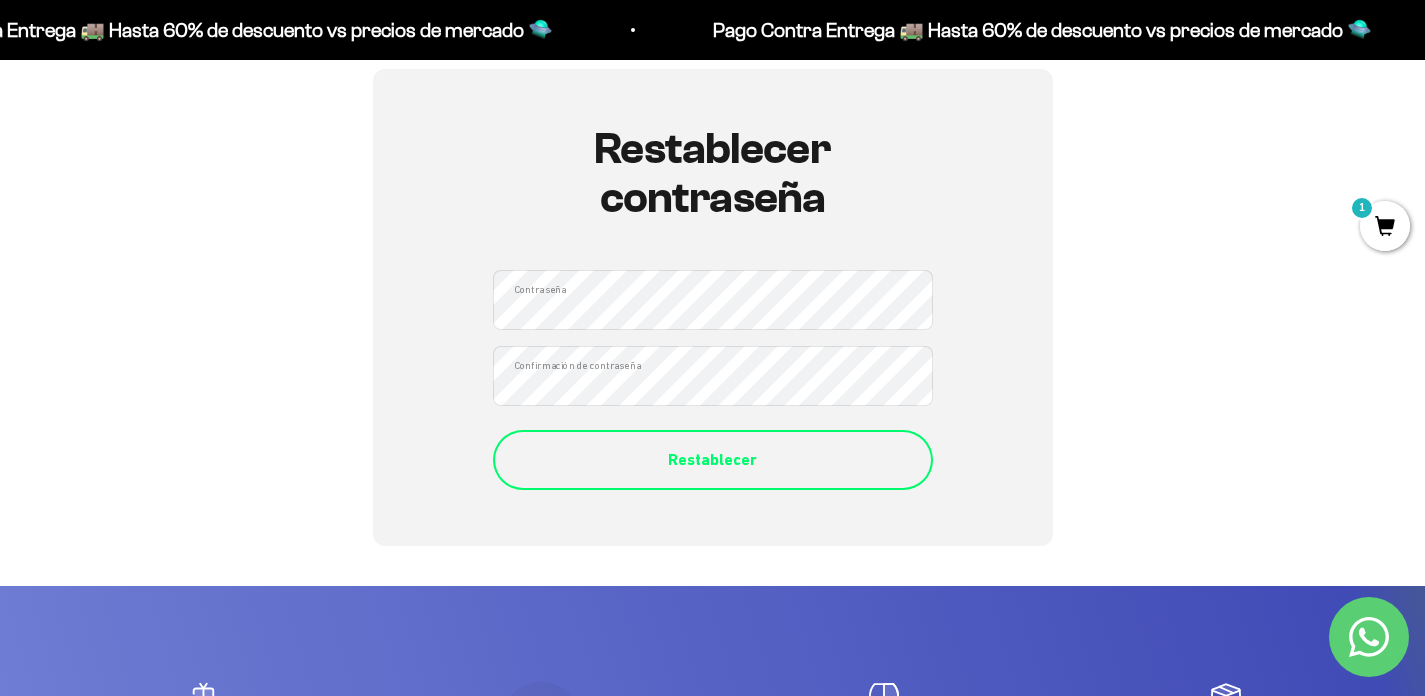 click on "Restablecer" at bounding box center (713, 460) 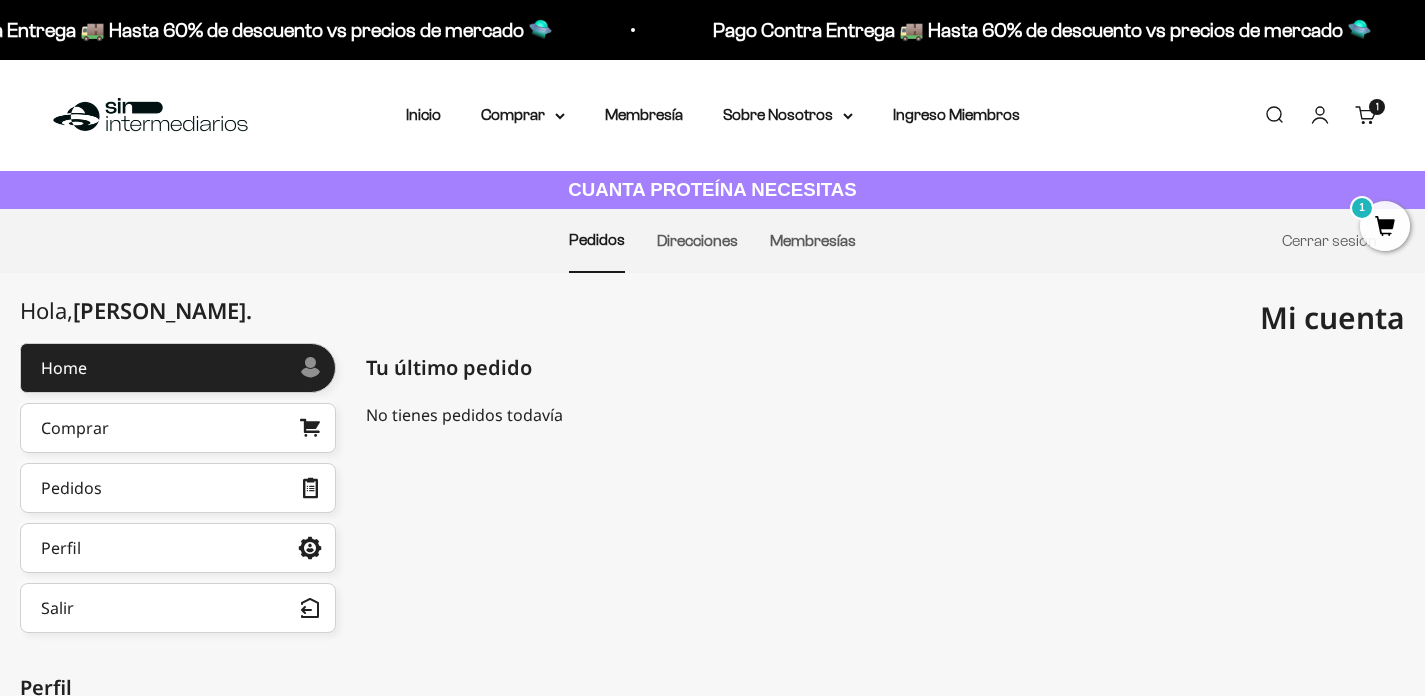 scroll, scrollTop: 0, scrollLeft: 0, axis: both 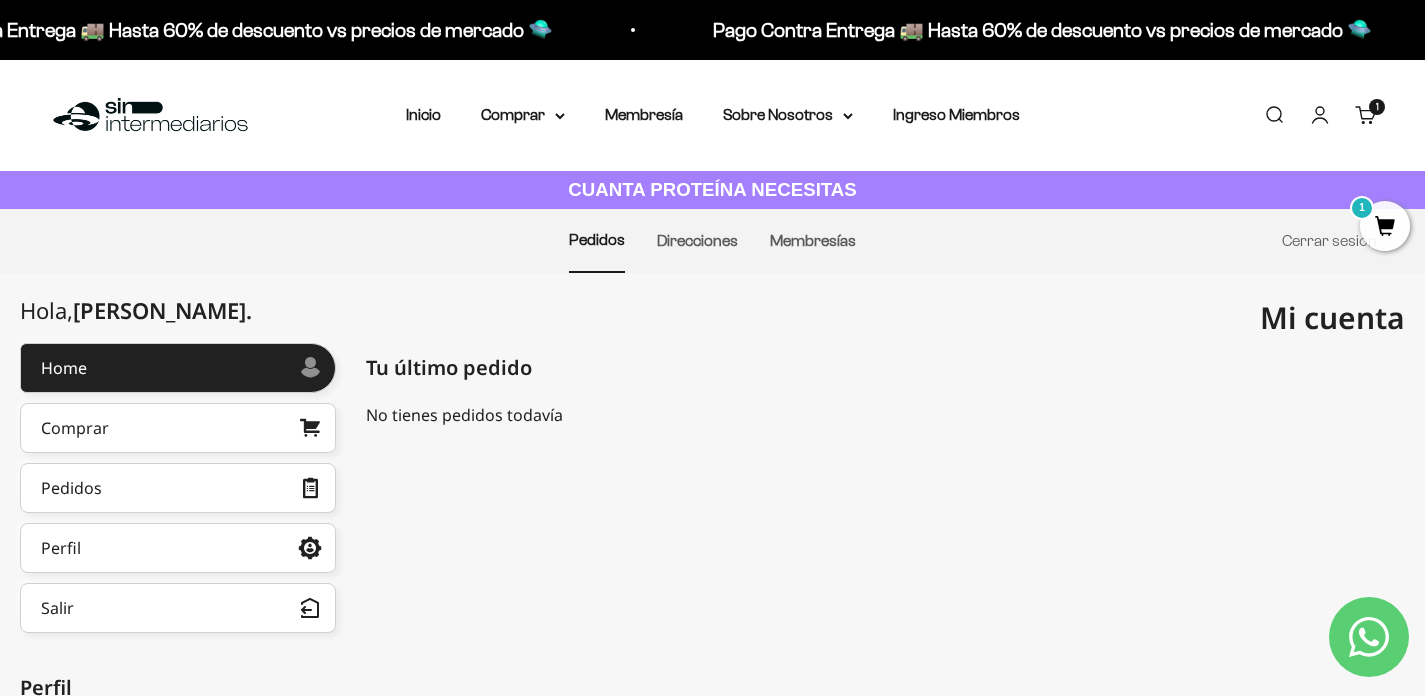 click on "Mi cuenta [EMAIL_ADDRESS][DOMAIN_NAME]" at bounding box center (1059, 318) 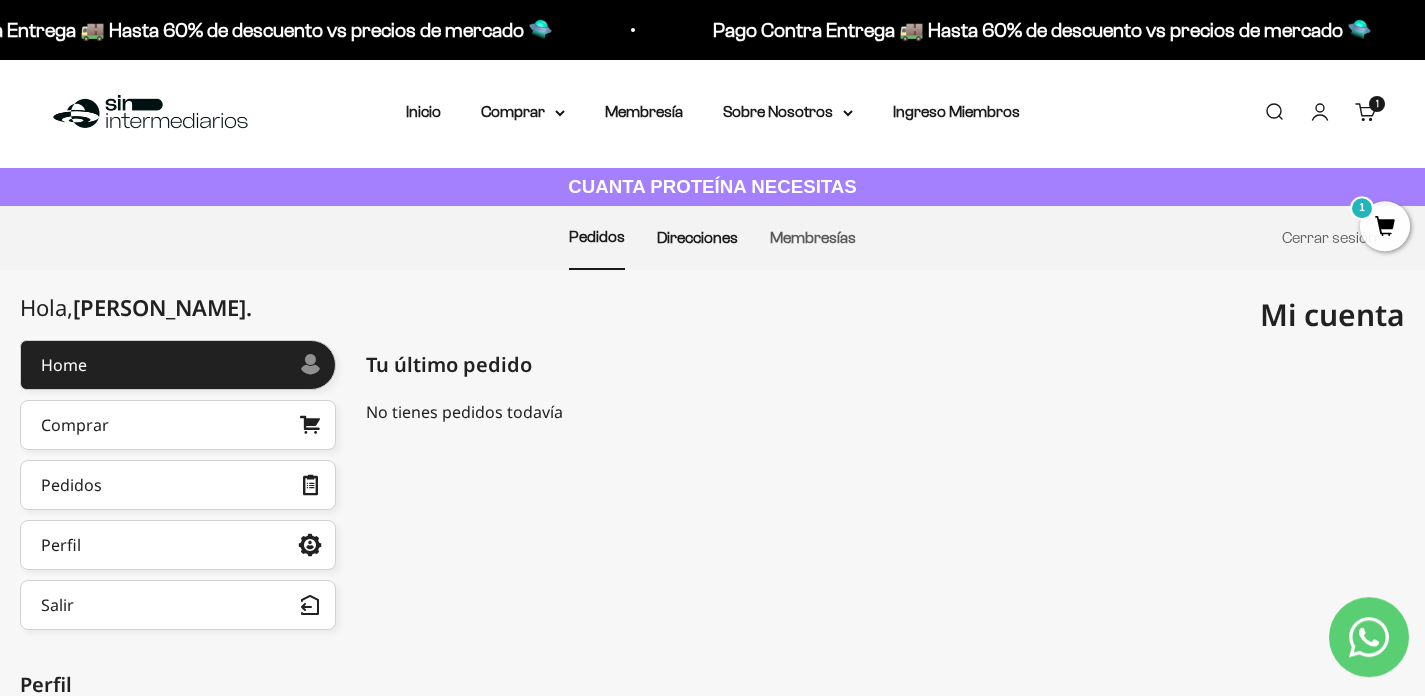 click on "Direcciones" at bounding box center (697, 237) 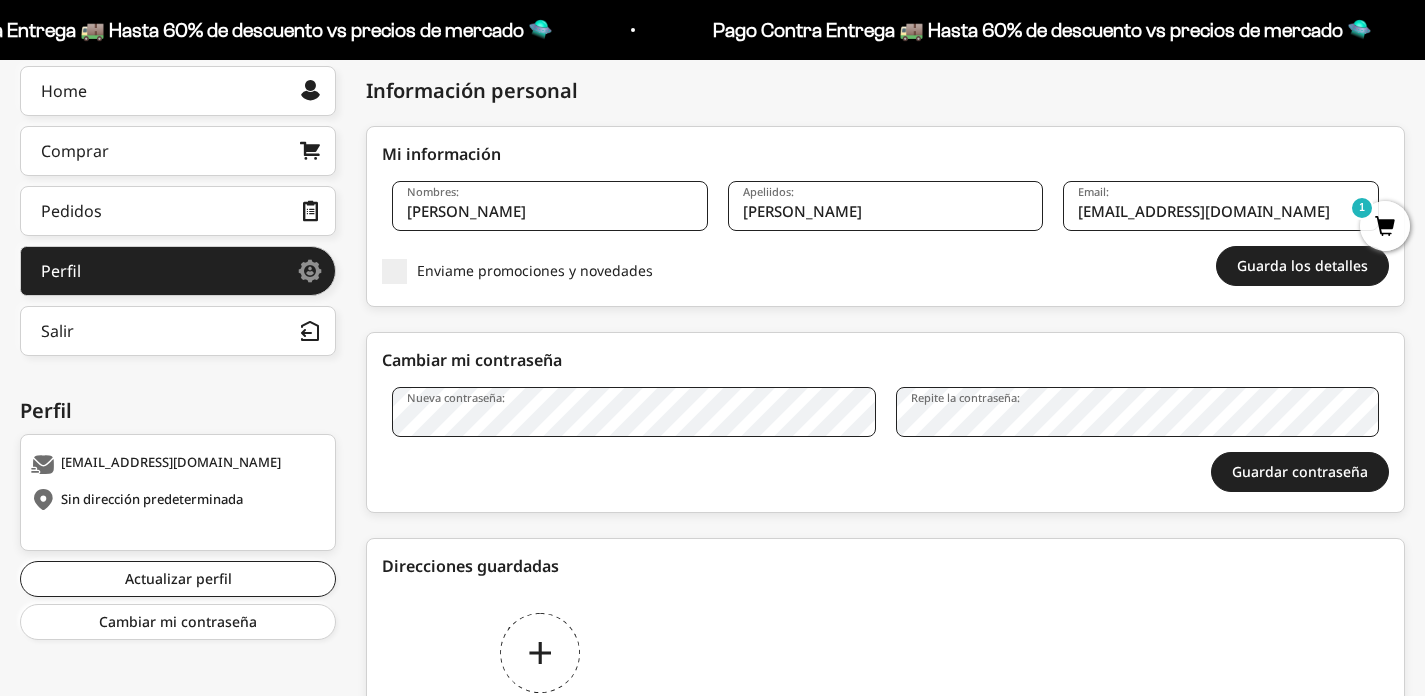scroll, scrollTop: 278, scrollLeft: 0, axis: vertical 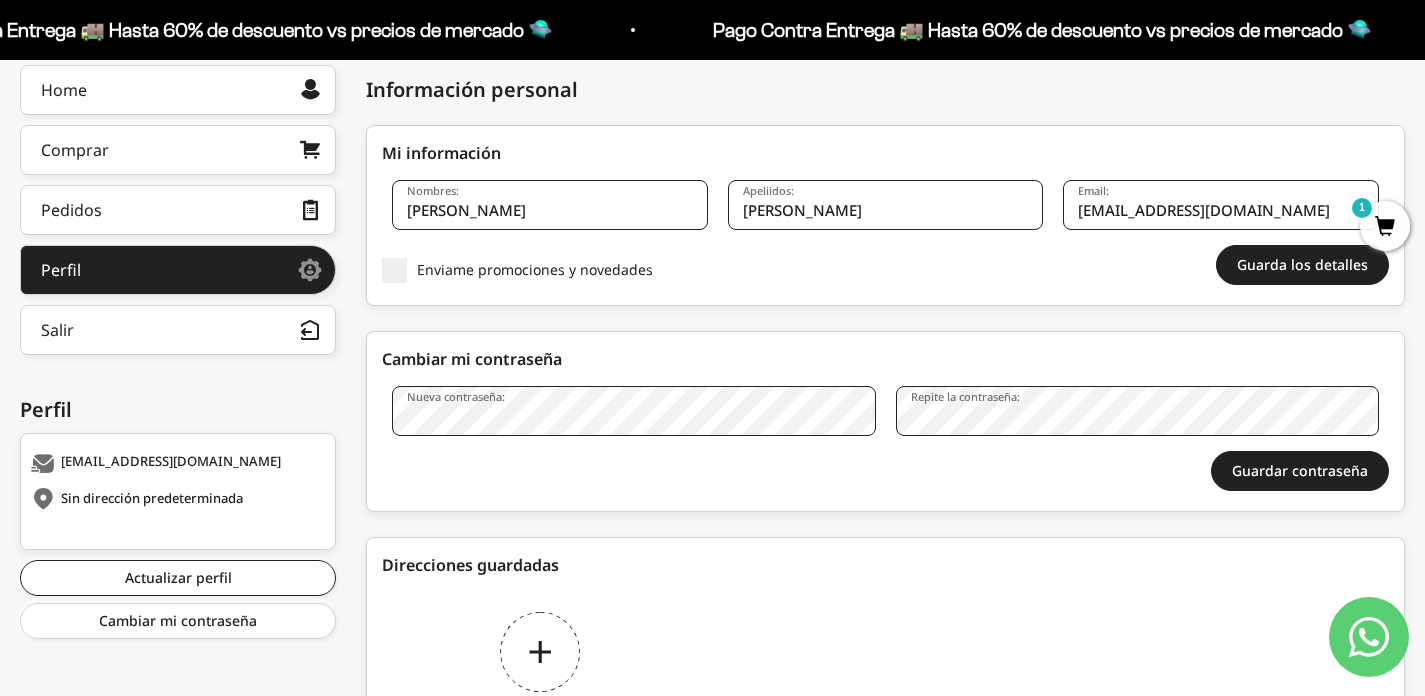 click on "Guardar contraseña" at bounding box center (885, 471) 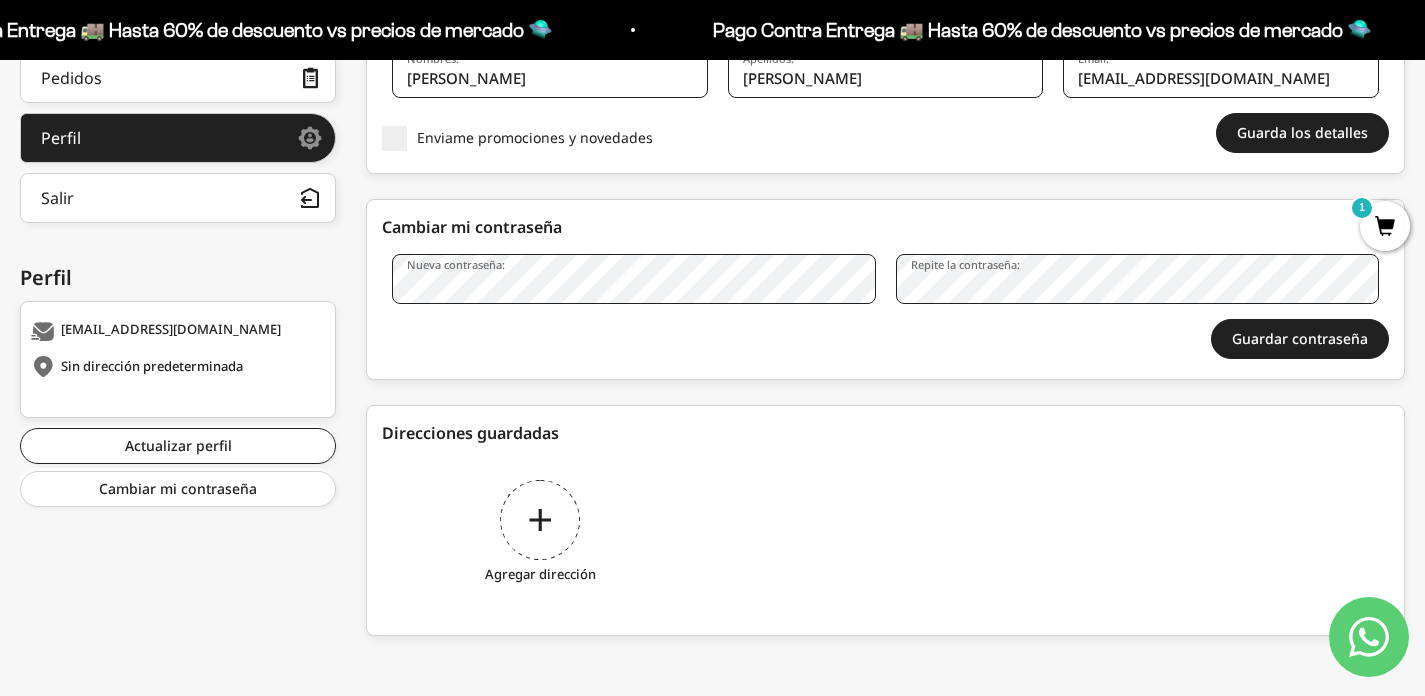 scroll, scrollTop: 415, scrollLeft: 0, axis: vertical 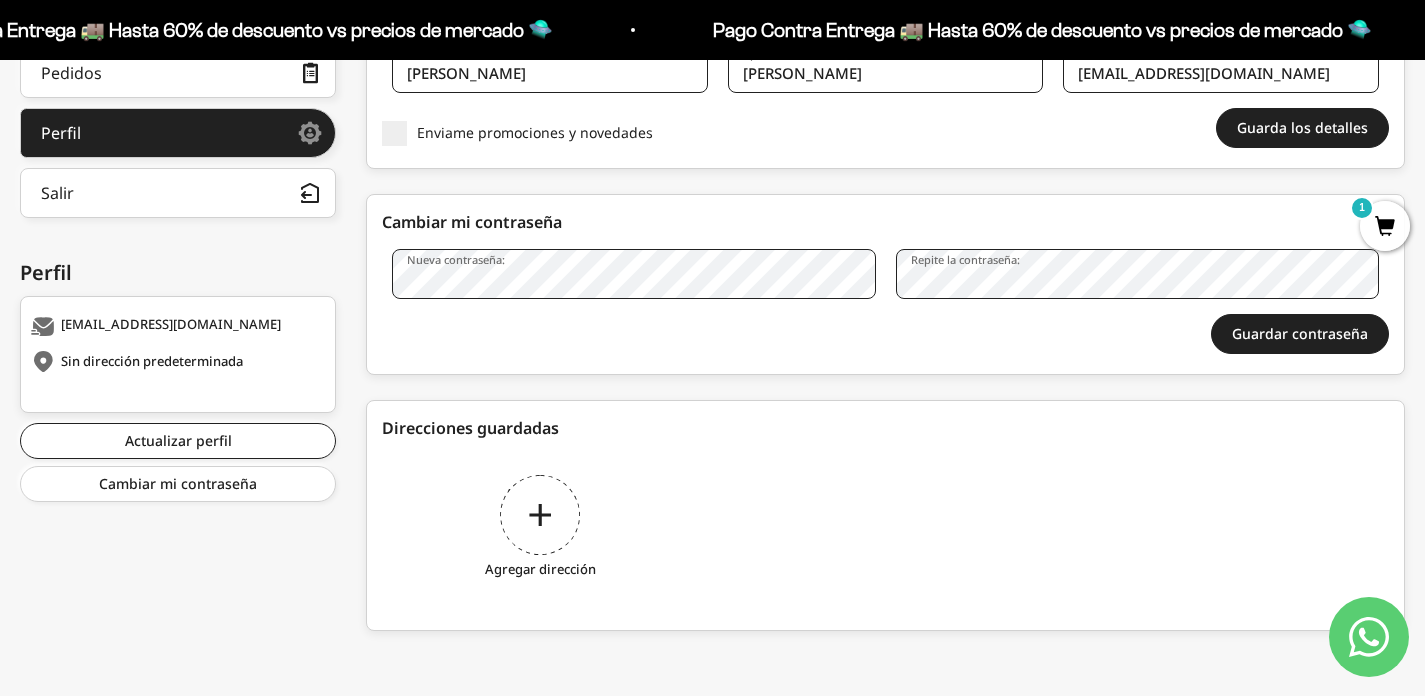 click on "Agregar dirección" at bounding box center (540, 530) 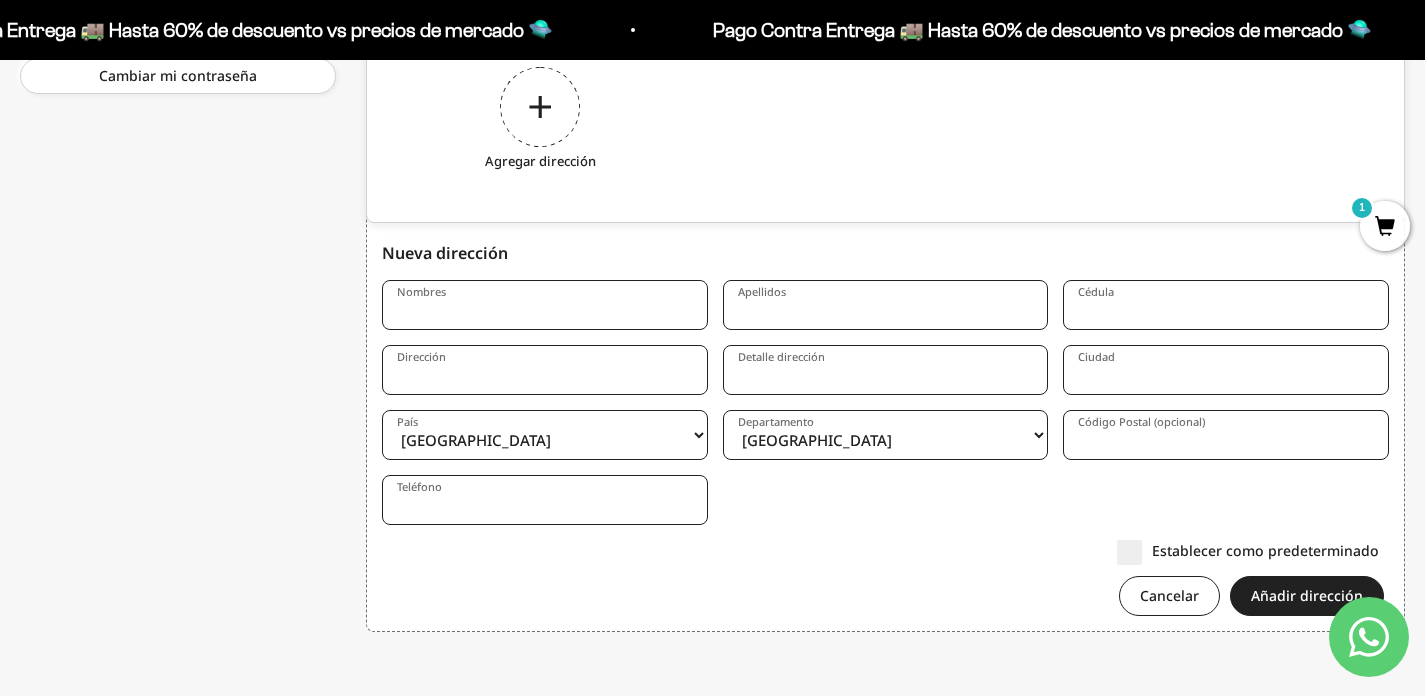 scroll, scrollTop: 824, scrollLeft: 0, axis: vertical 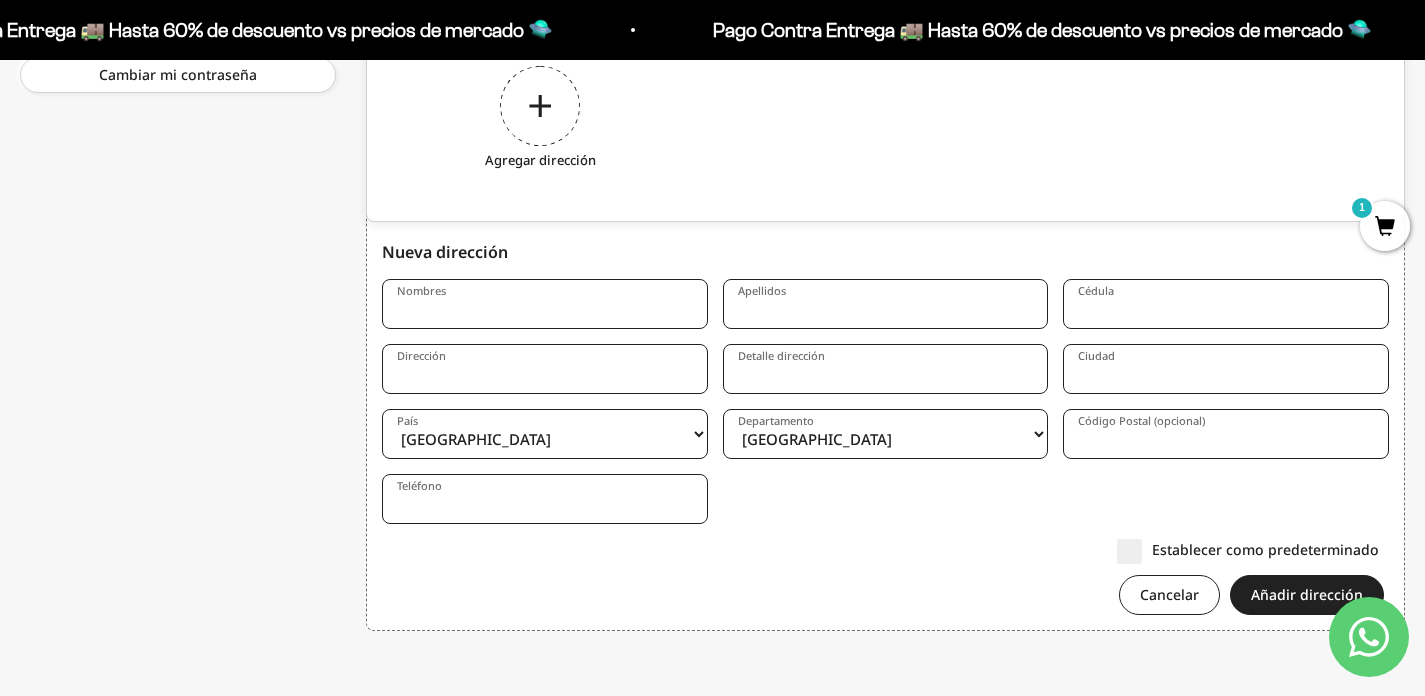 click on "Nombres" at bounding box center [545, 304] 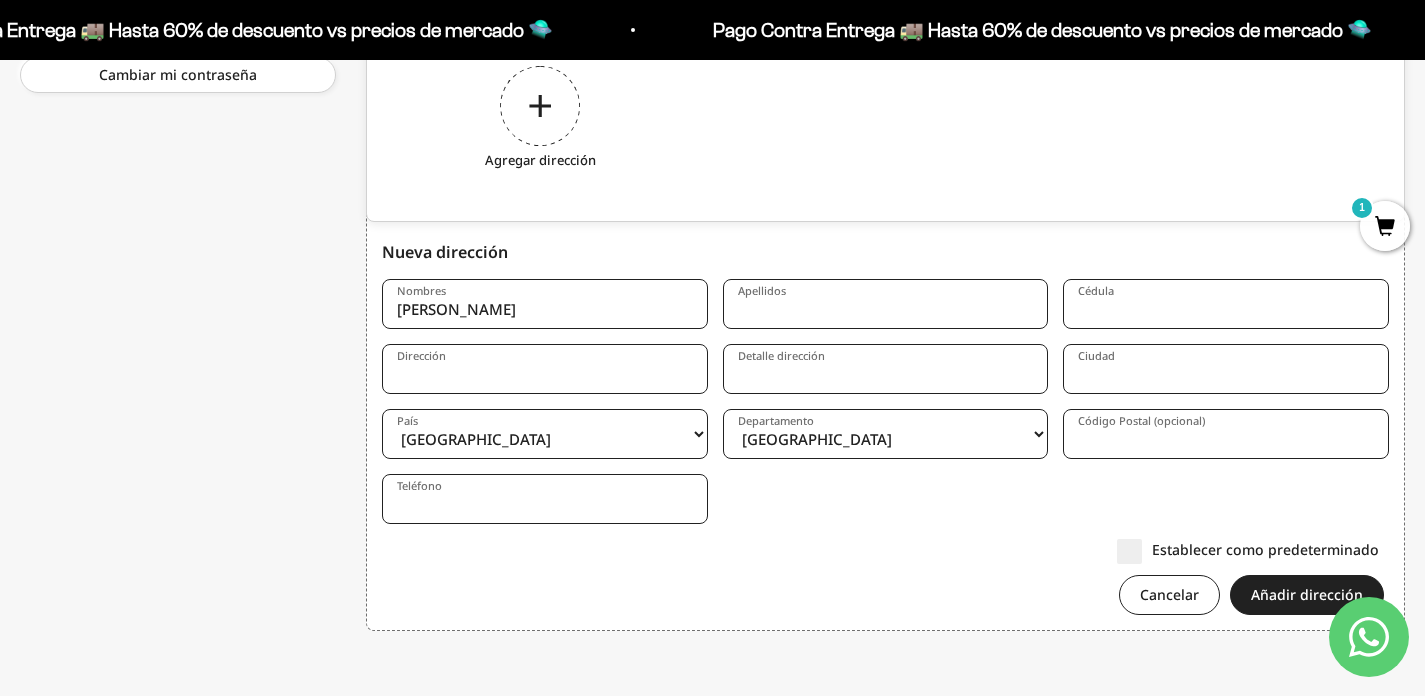 type on "[PERSON_NAME]" 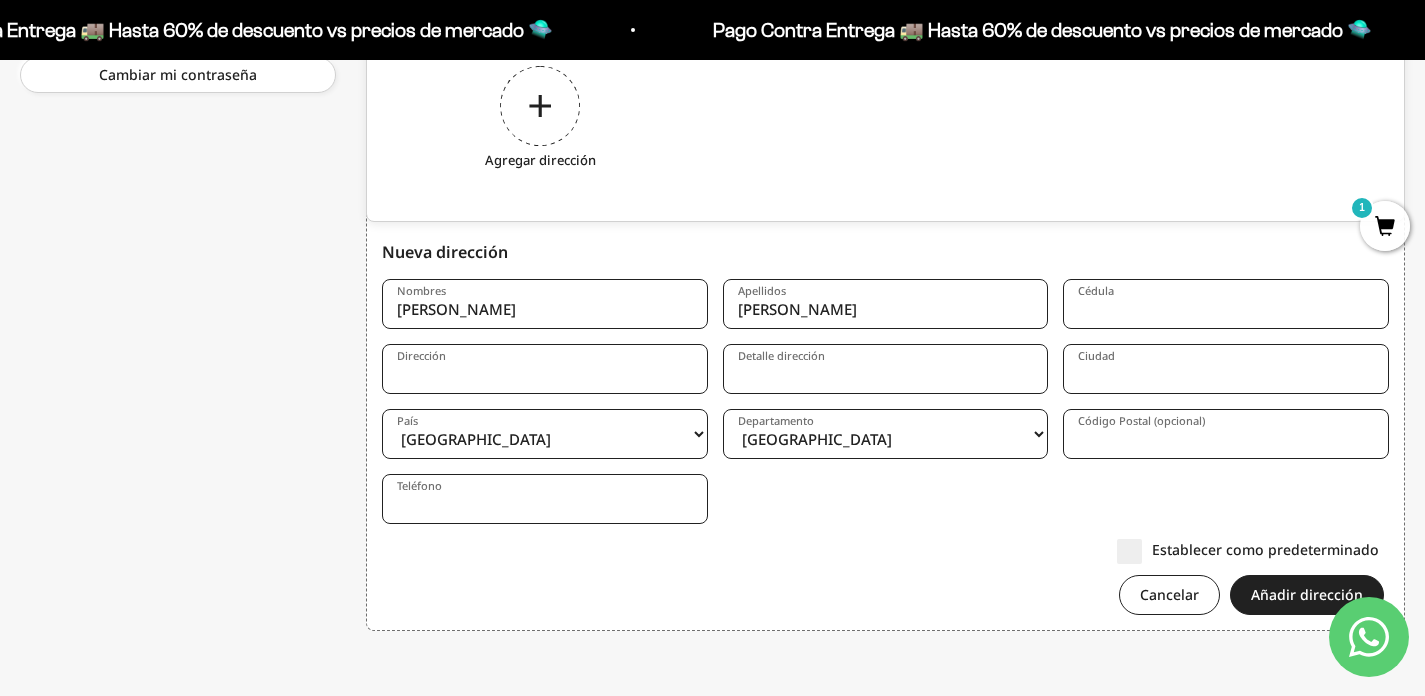 type on "[PERSON_NAME]" 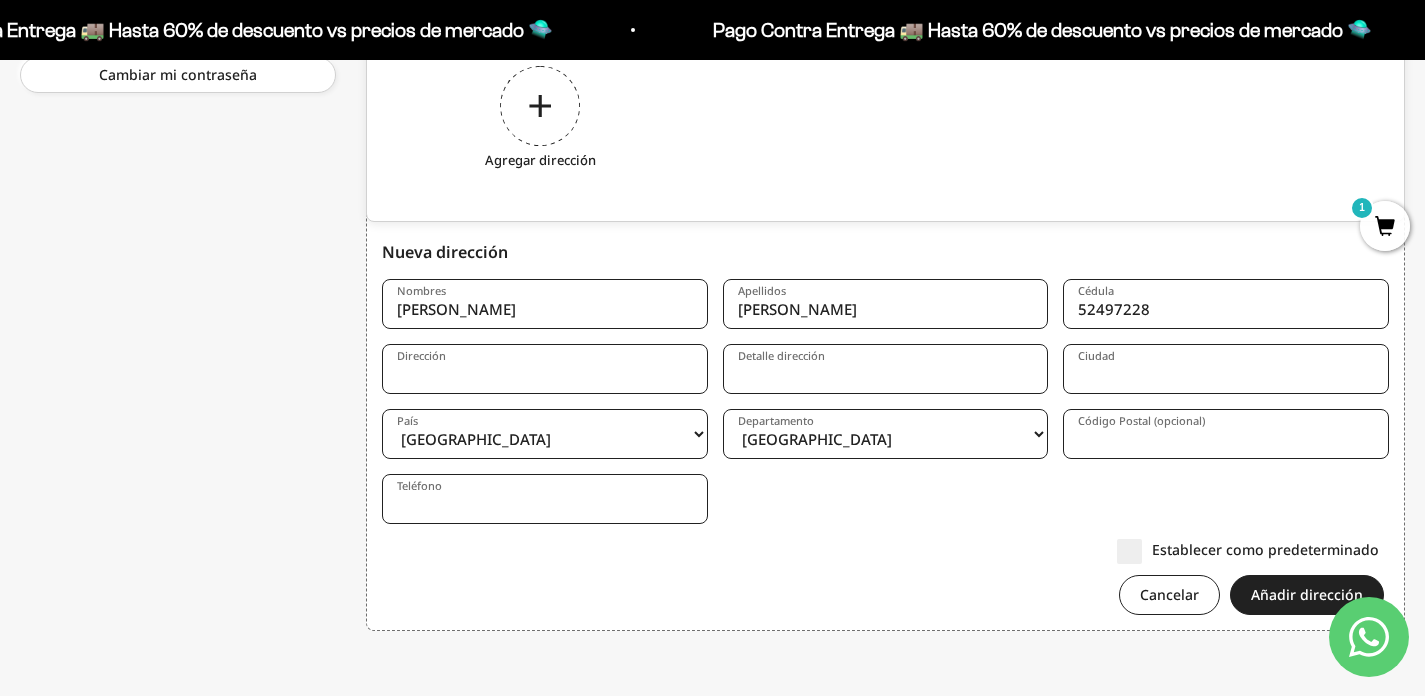 type on "52497228" 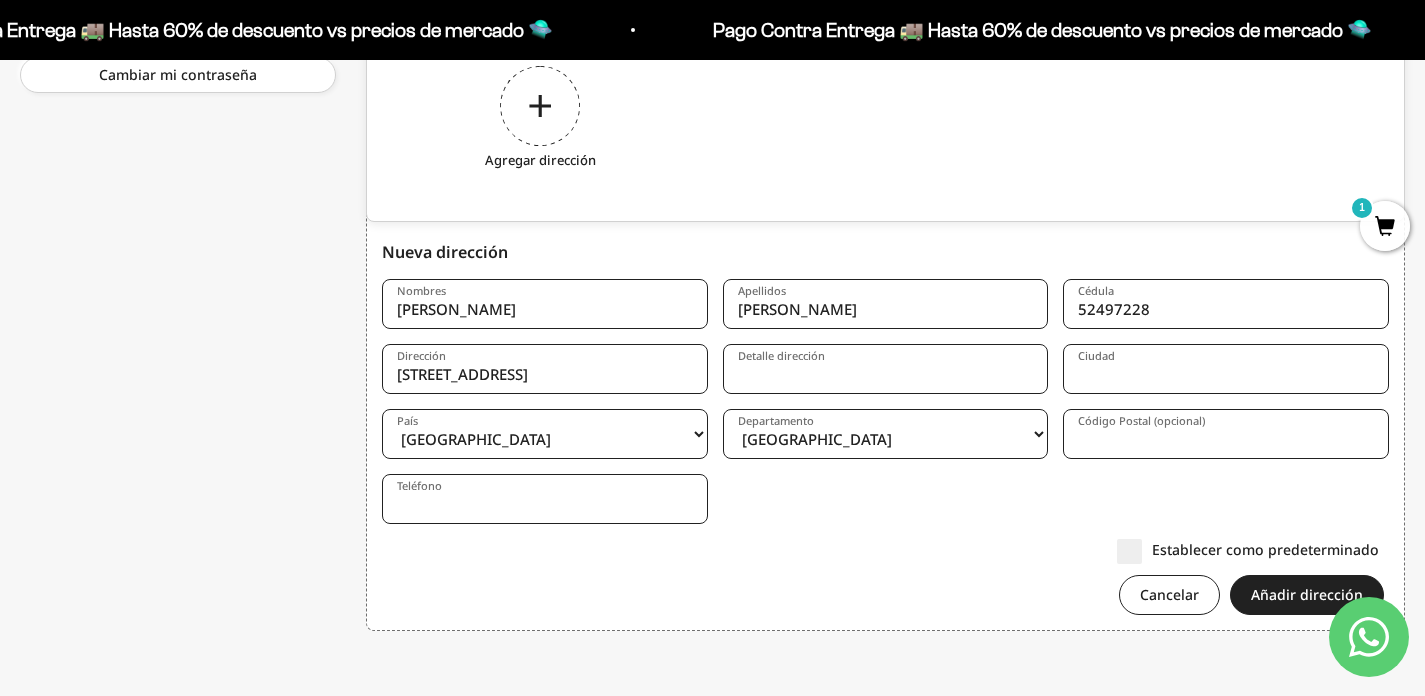 type on "[STREET_ADDRESS]" 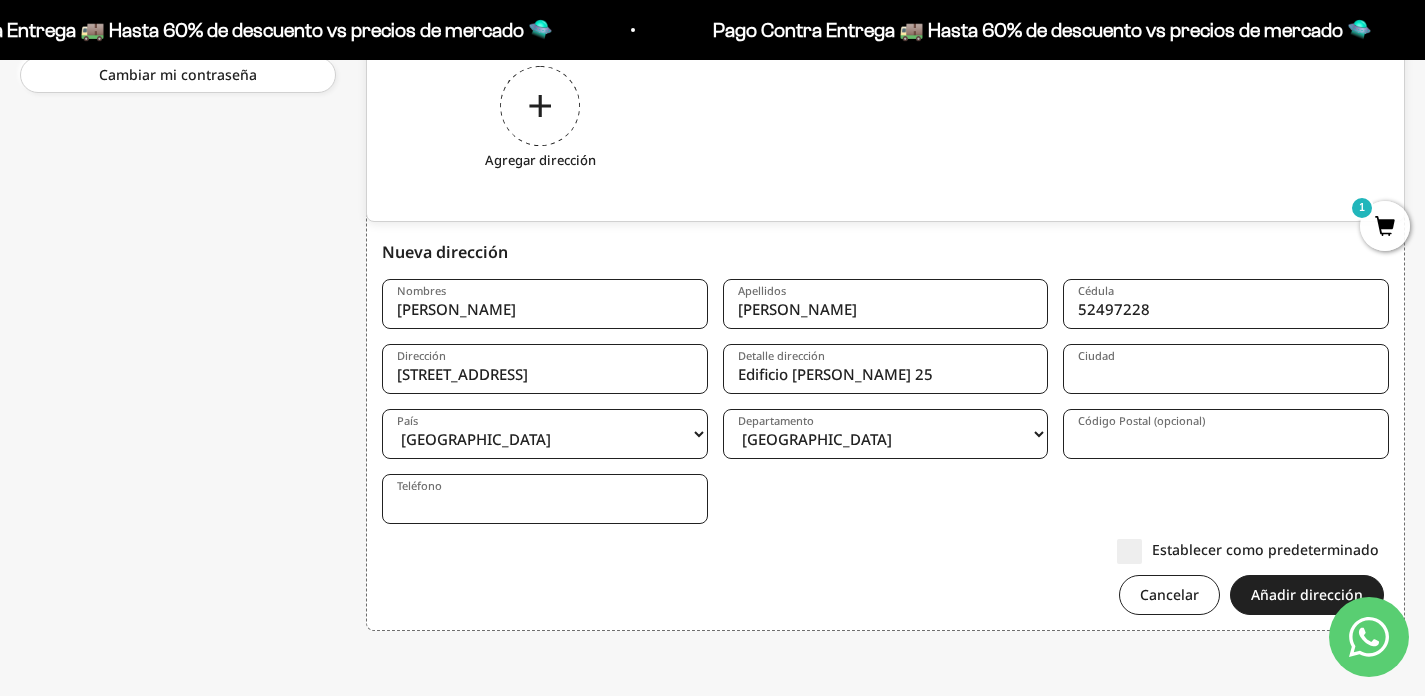 type on "Edificio [PERSON_NAME] 25" 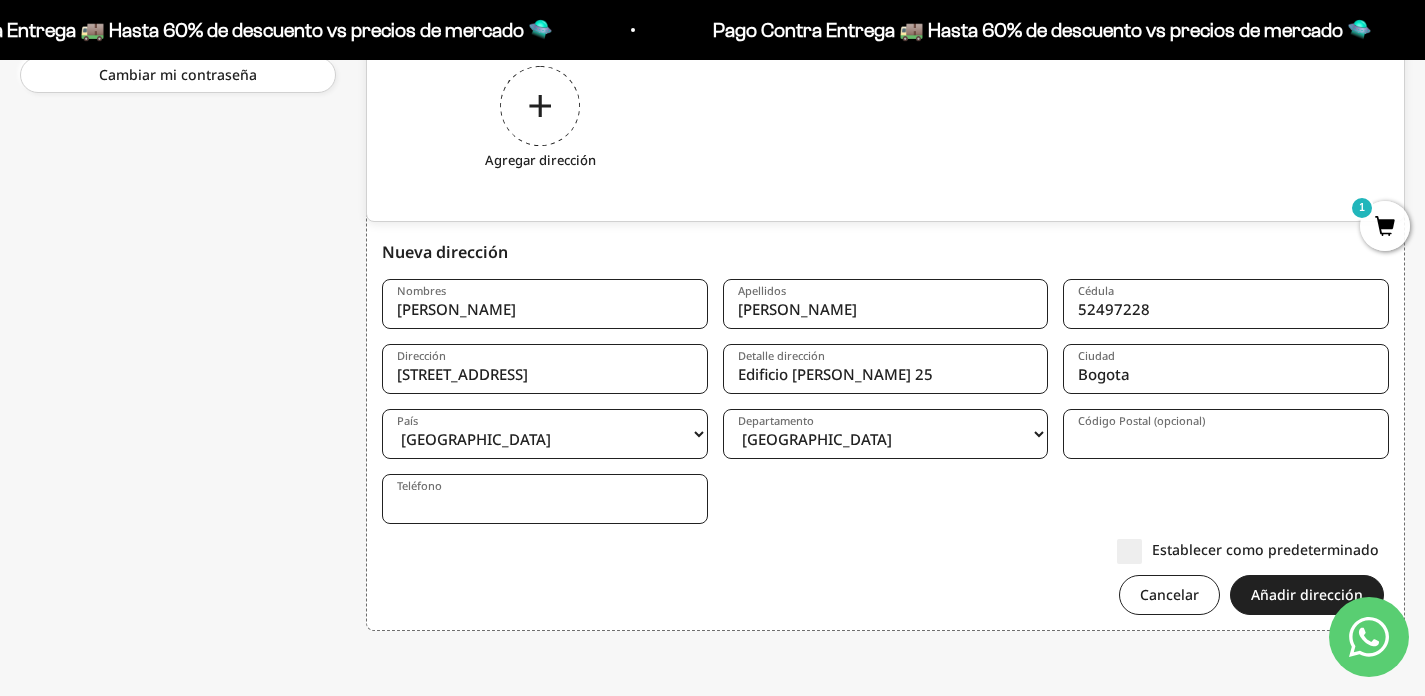 type on "Bogota" 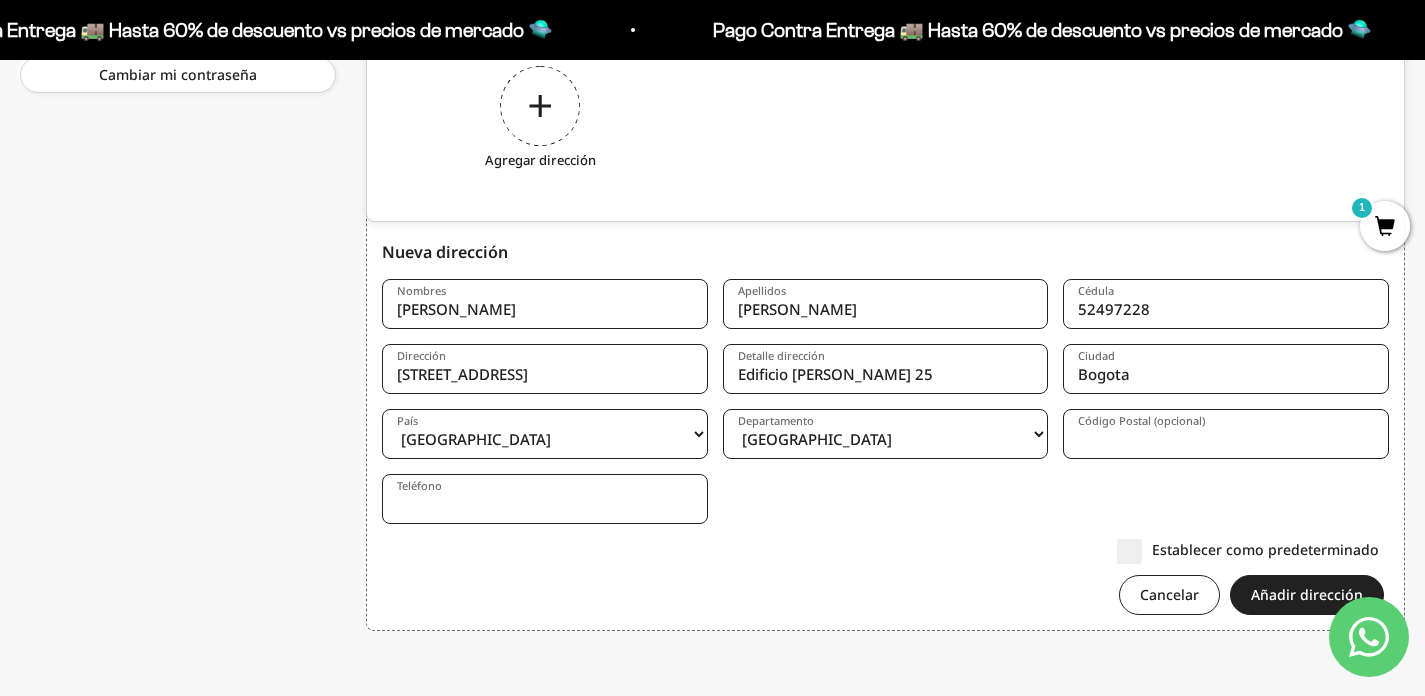 click on "Teléfono" at bounding box center (545, 499) 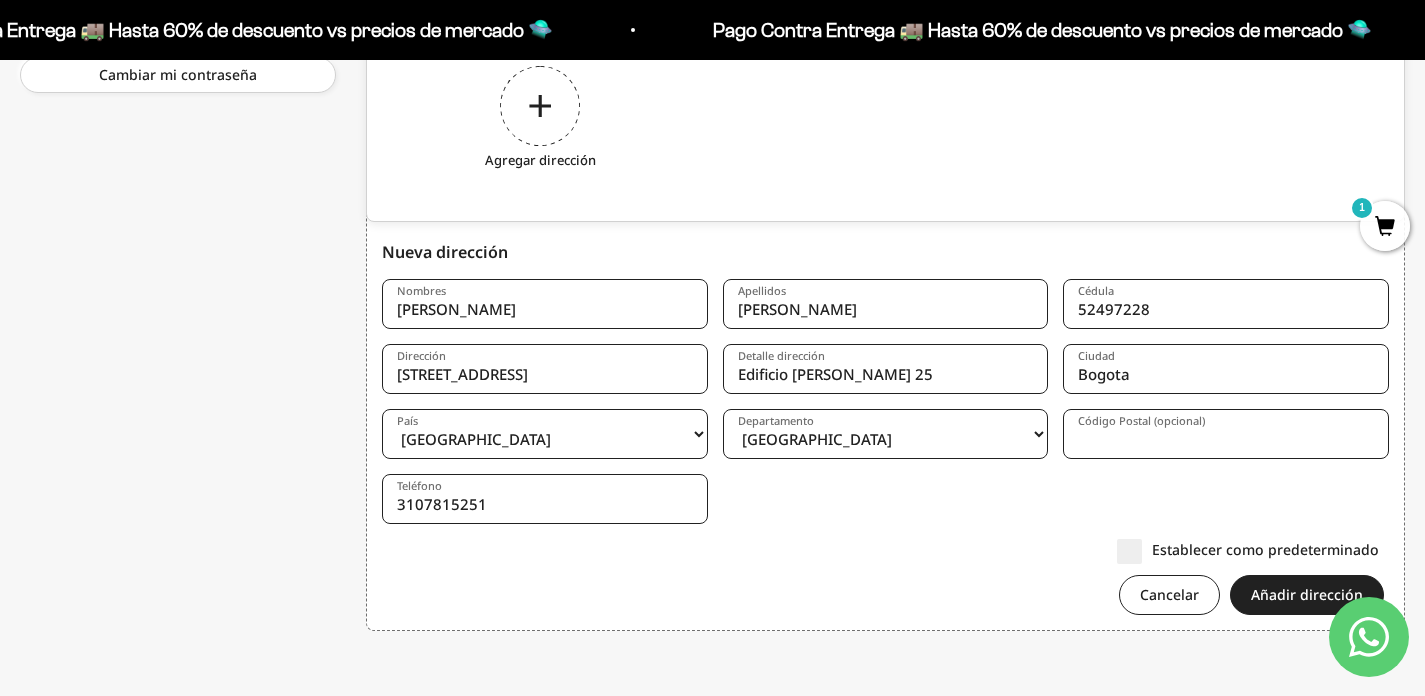 type on "3107815251" 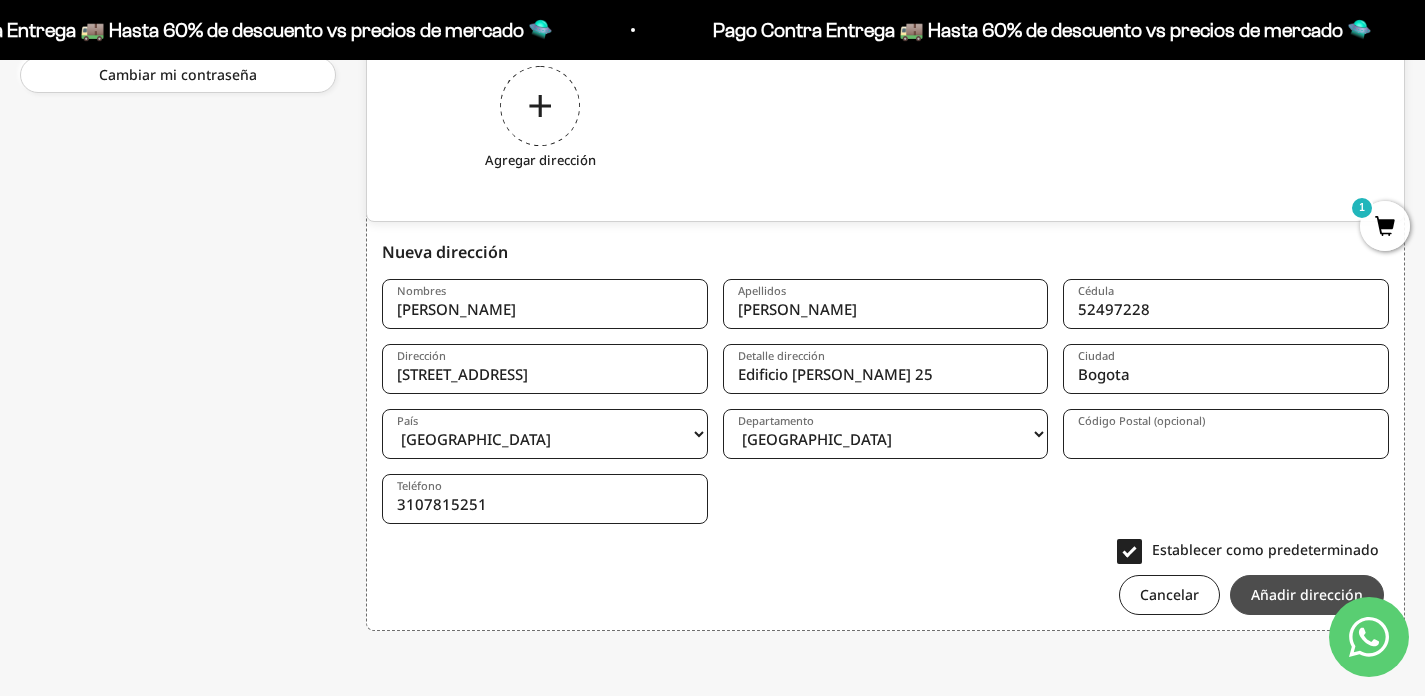 click on "Añadir dirección" at bounding box center (1307, 595) 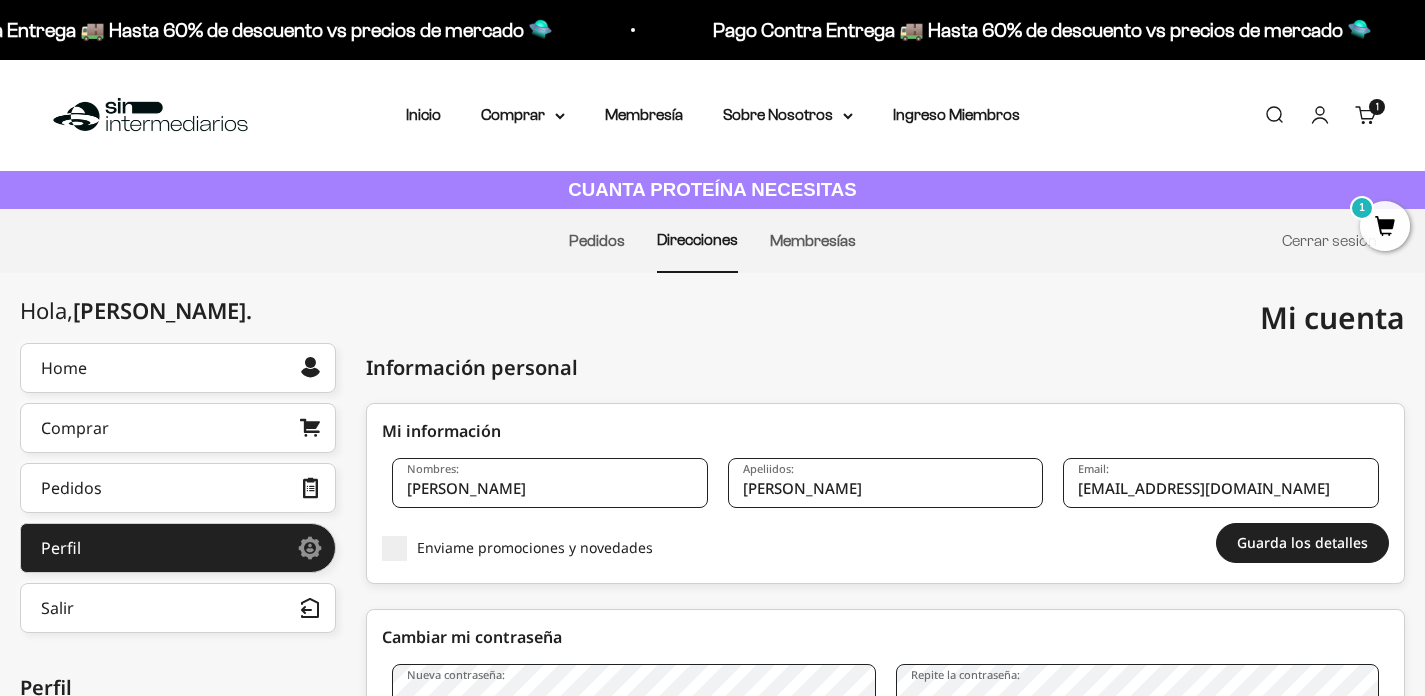 scroll, scrollTop: 305, scrollLeft: 0, axis: vertical 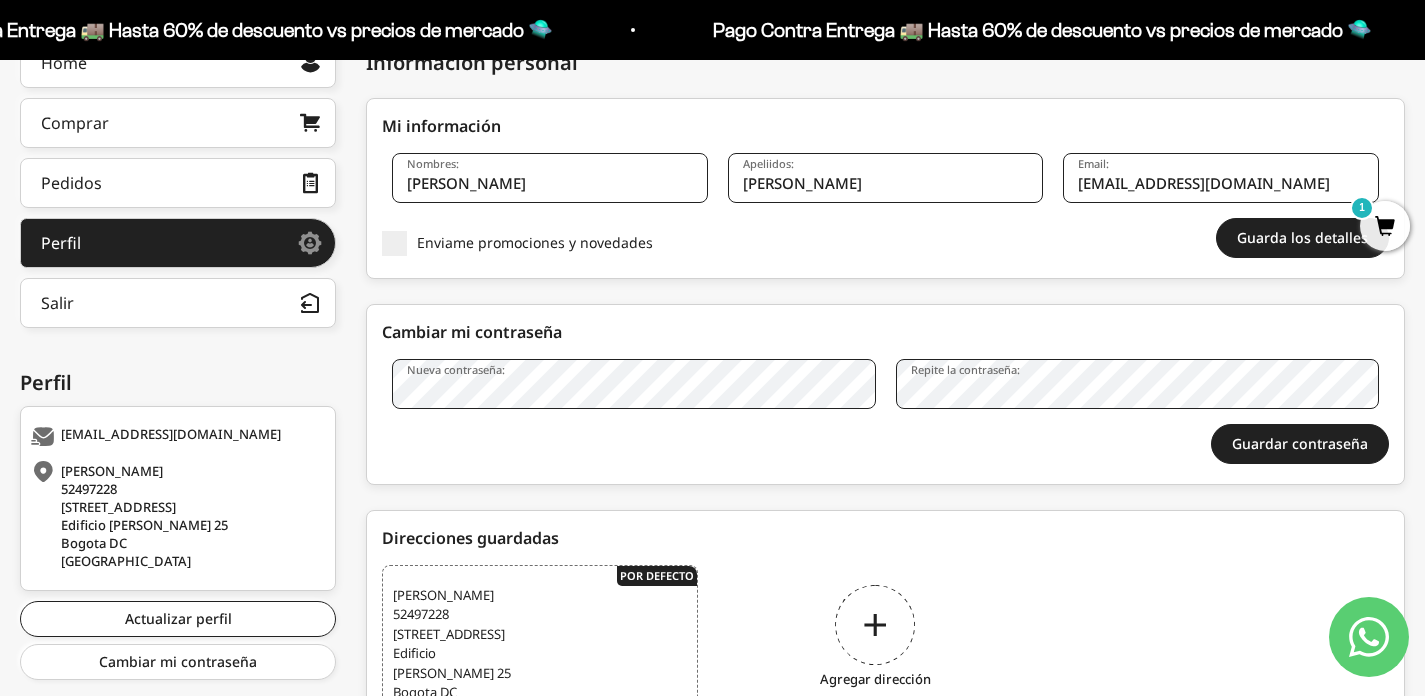 click on "Cambiar mi contraseña Cambiar mi contraseña Nueva contraseña: [SECURITY_DATA] la contraseña: [SECURITY_DATA] contraseña Vas a reiniciar sesión" at bounding box center (885, 402) 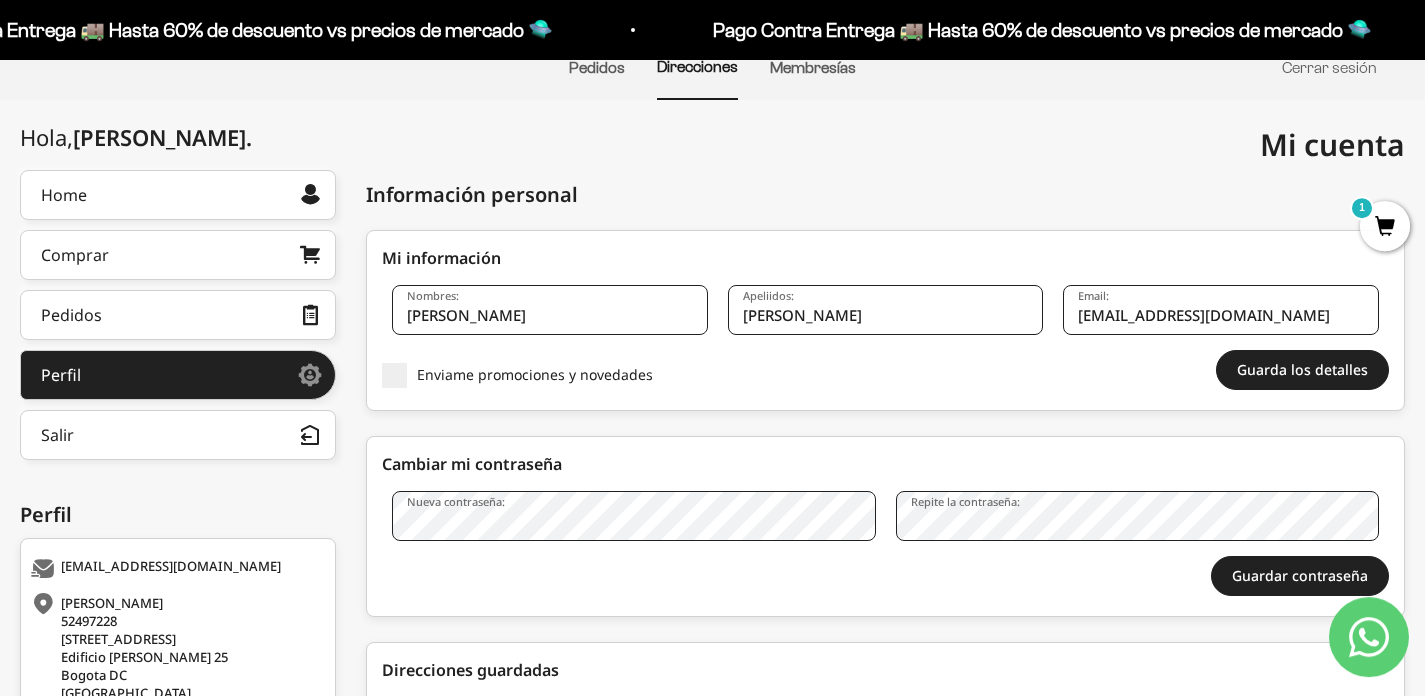 scroll, scrollTop: 155, scrollLeft: 0, axis: vertical 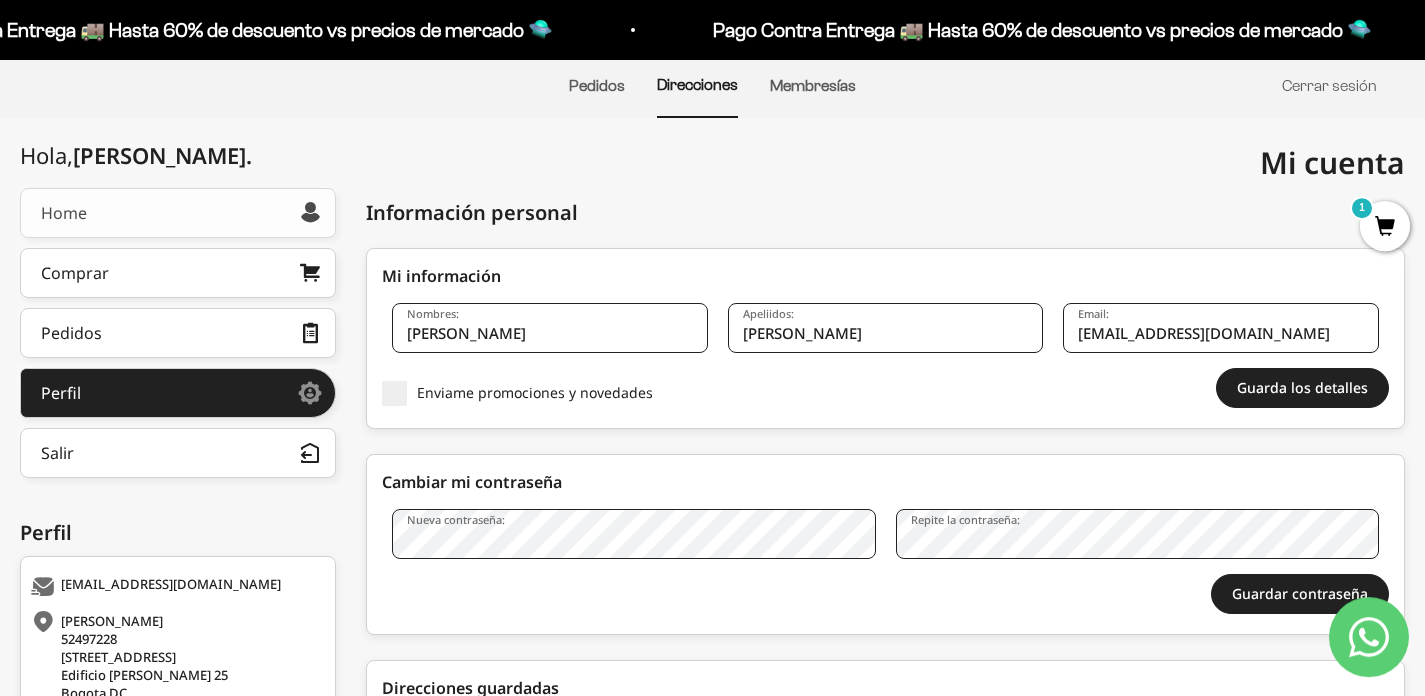 click on "Home" at bounding box center (178, 213) 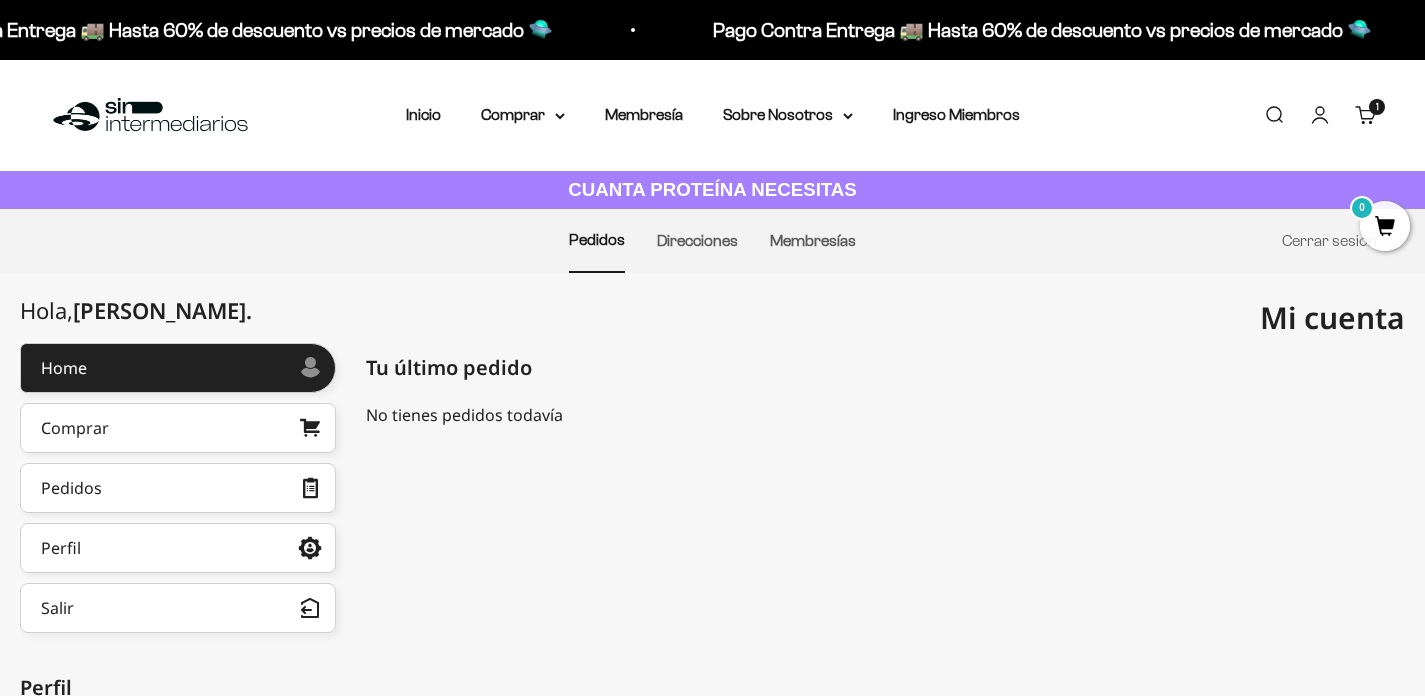 scroll, scrollTop: 0, scrollLeft: 0, axis: both 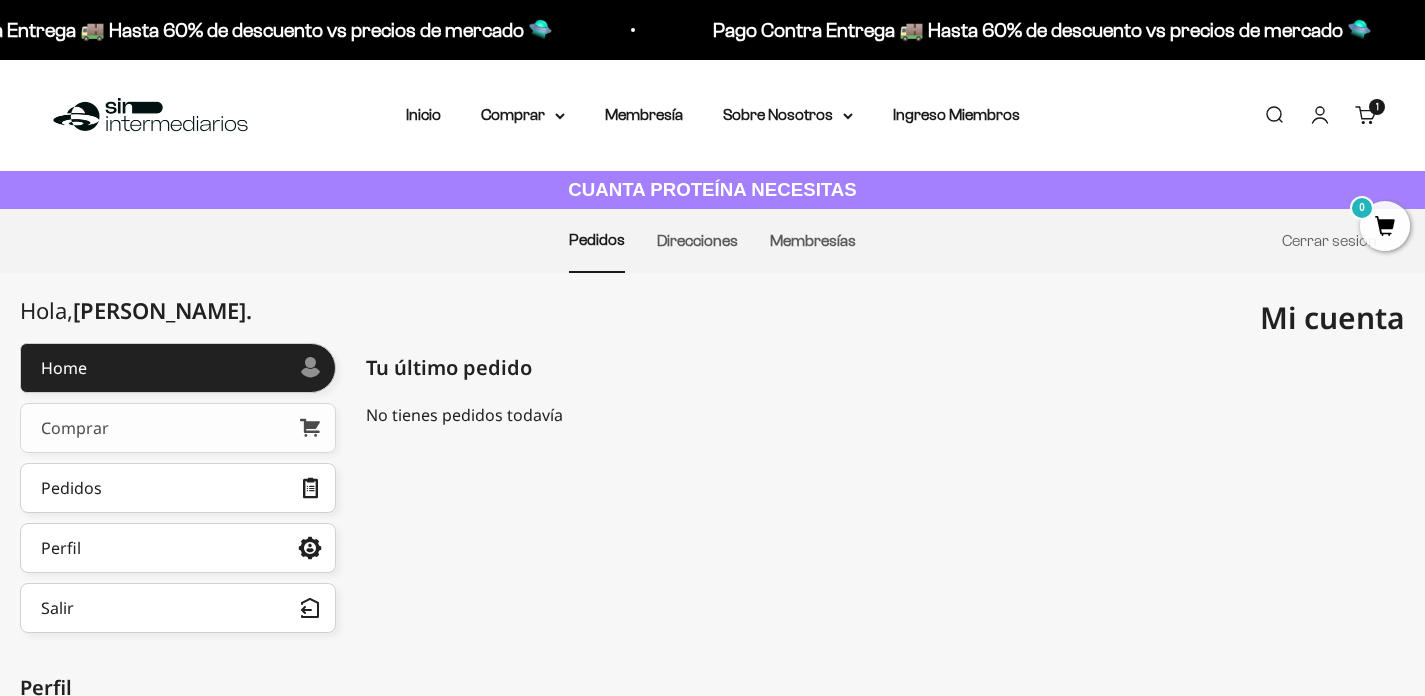 click on "Comprar" at bounding box center (178, 428) 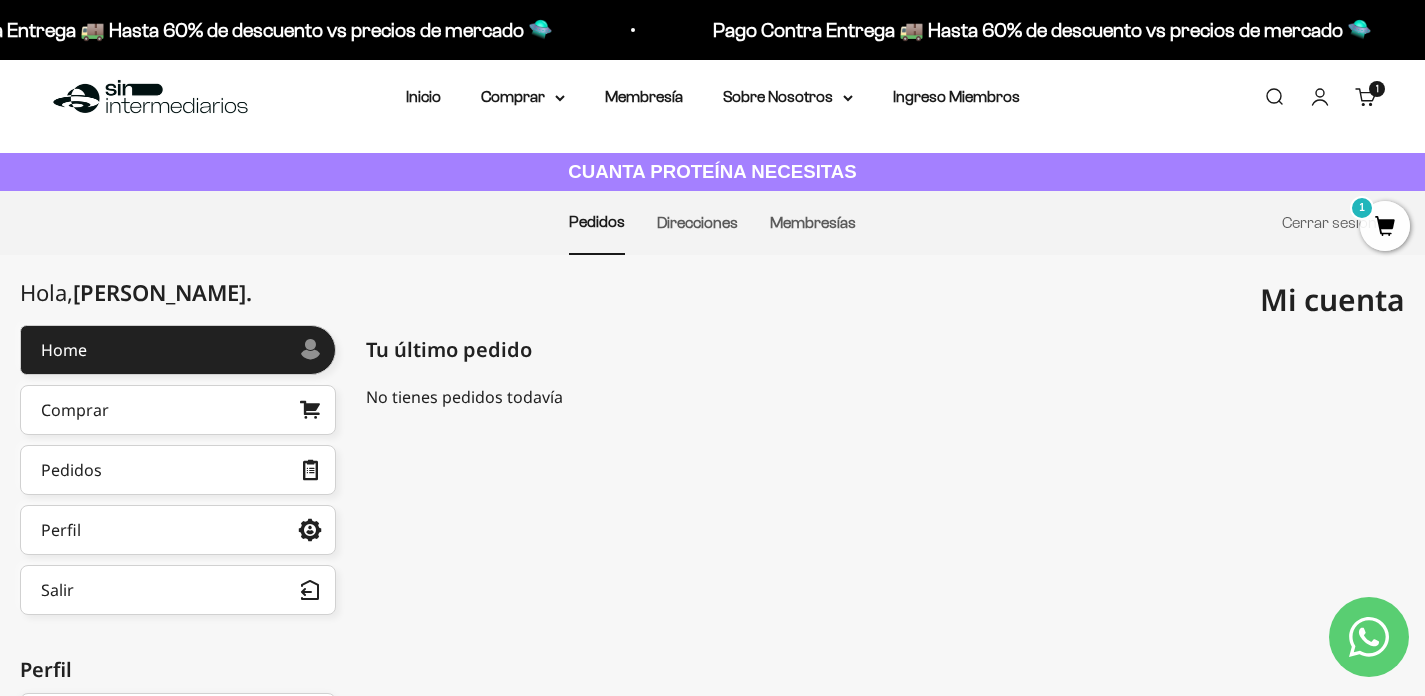 scroll, scrollTop: 0, scrollLeft: 0, axis: both 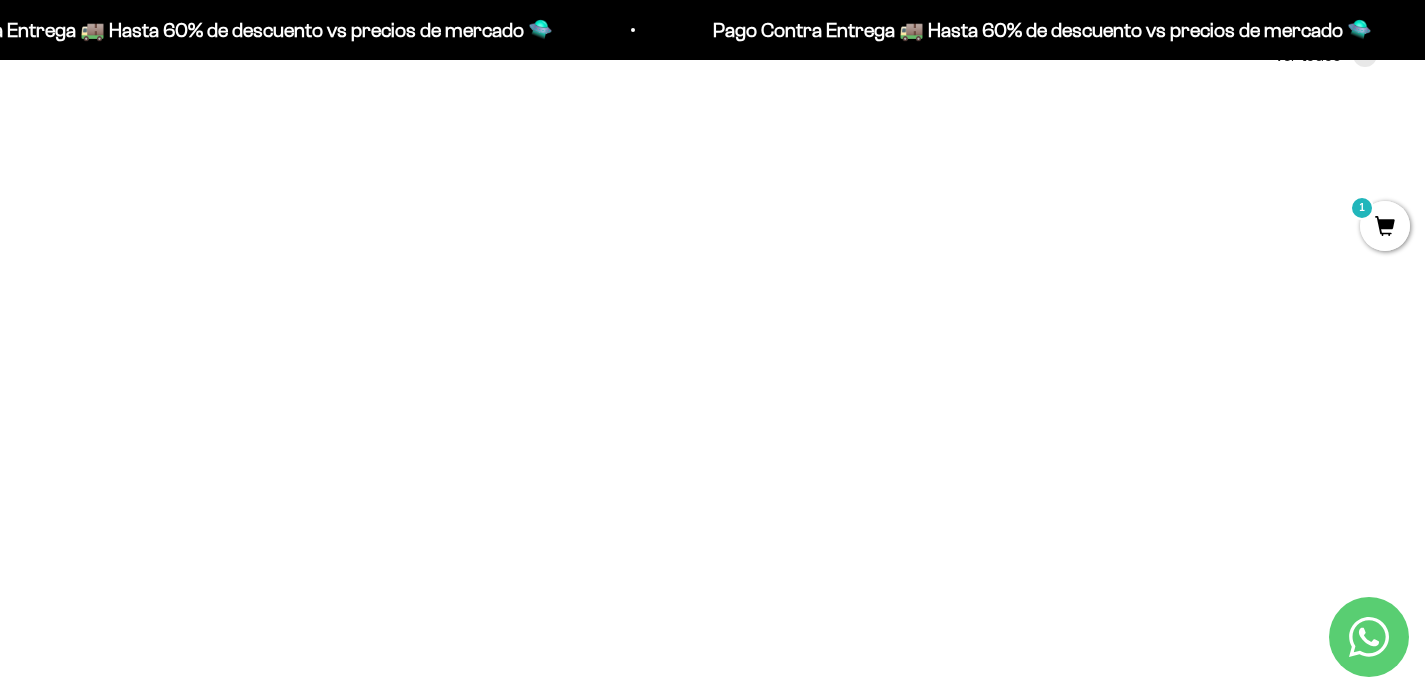 click at bounding box center [712, 329] 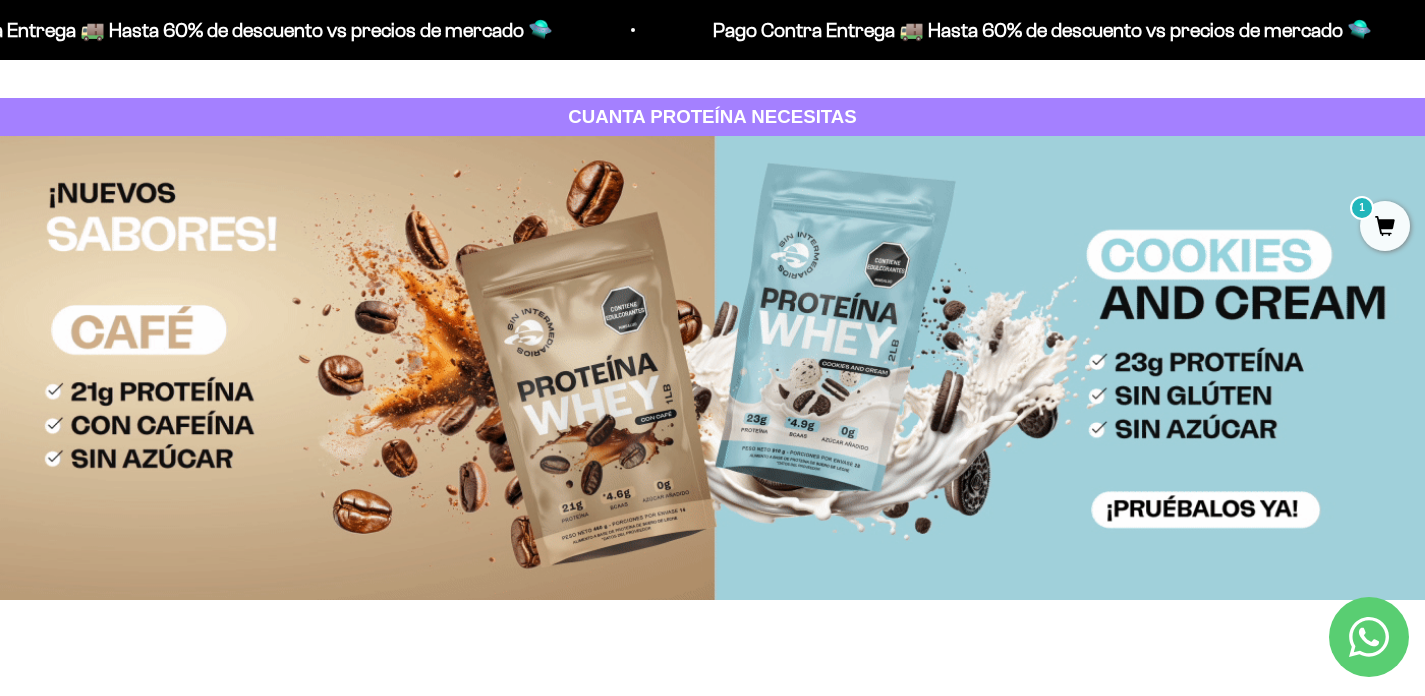 scroll, scrollTop: 0, scrollLeft: 0, axis: both 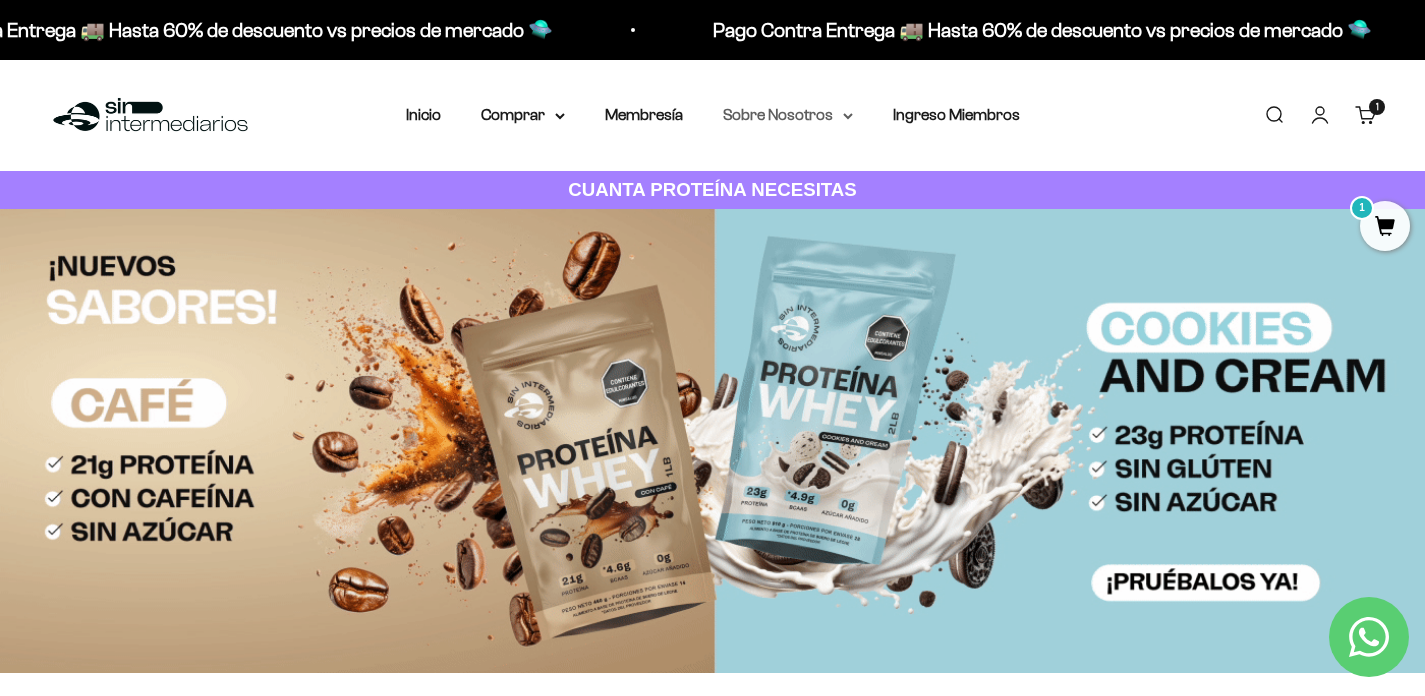 click on "Sobre Nosotros" at bounding box center [788, 115] 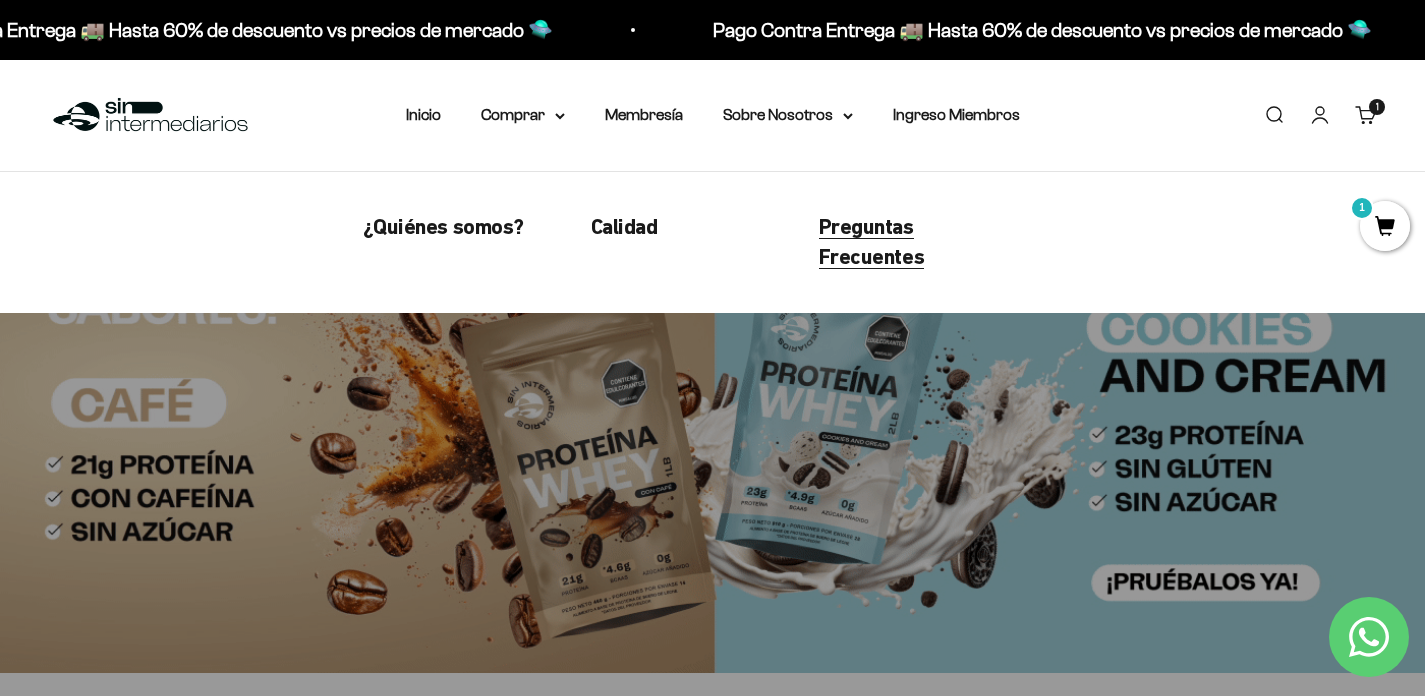 click on "Preguntas Frecuentes" at bounding box center (872, 242) 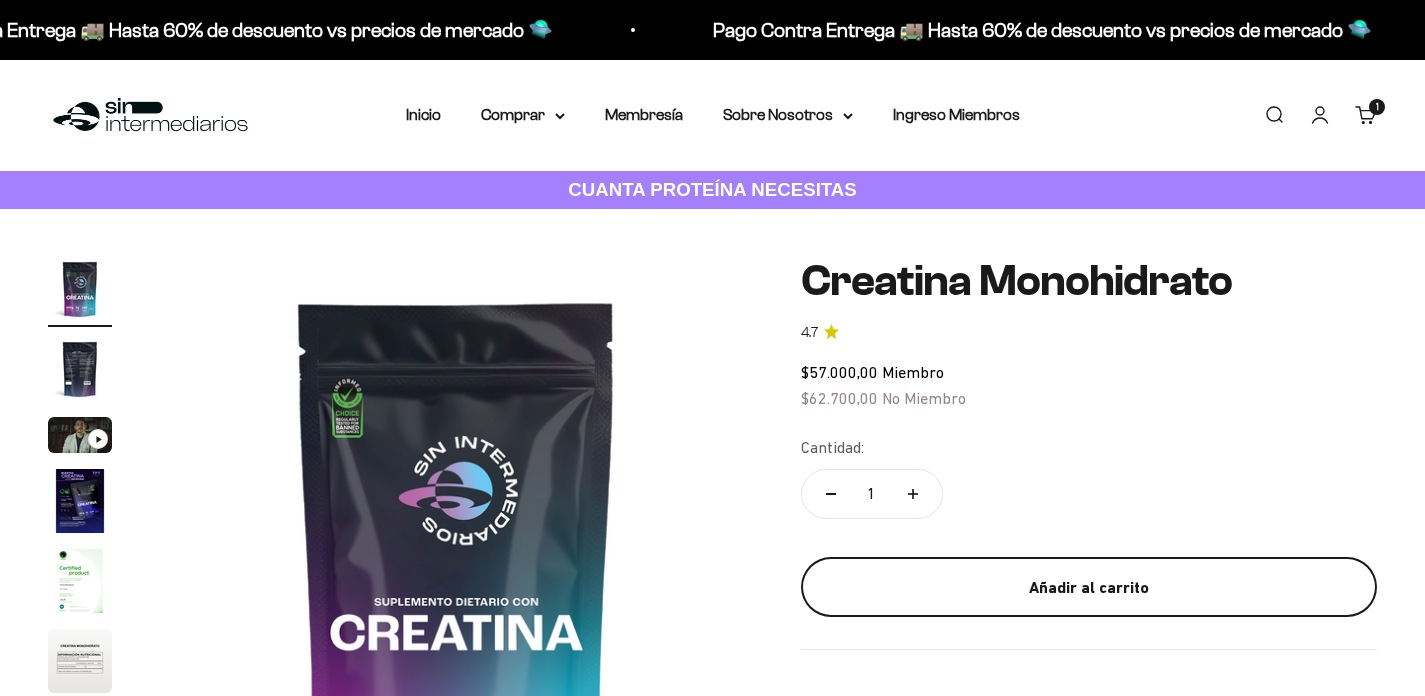 scroll, scrollTop: 48, scrollLeft: 0, axis: vertical 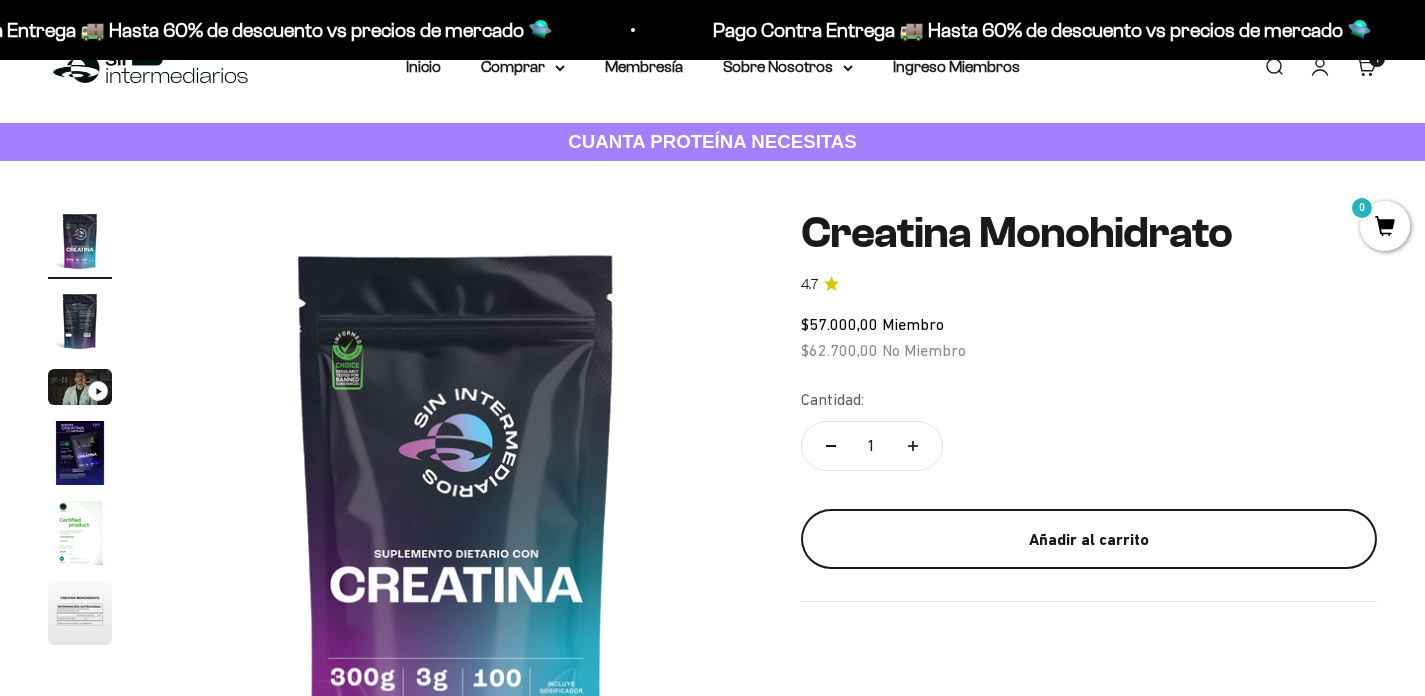 click on "Añadir al carrito" at bounding box center (1089, 540) 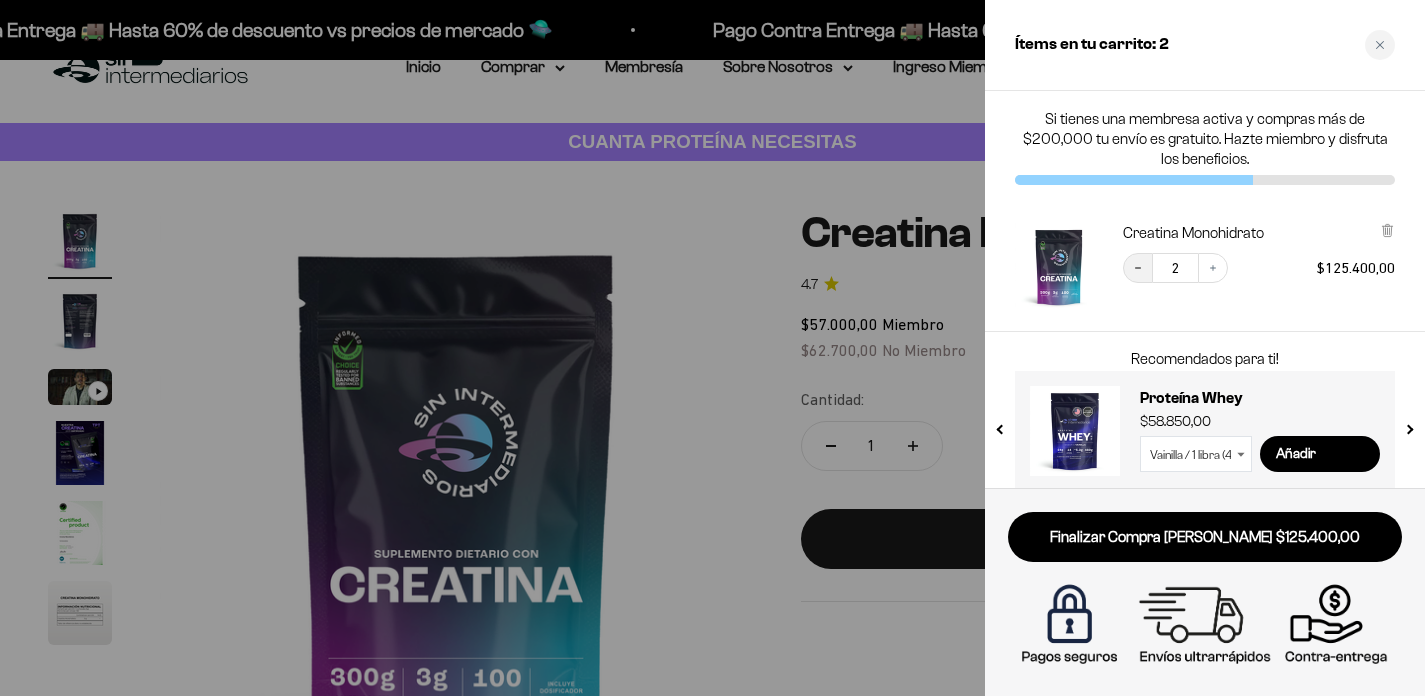 click 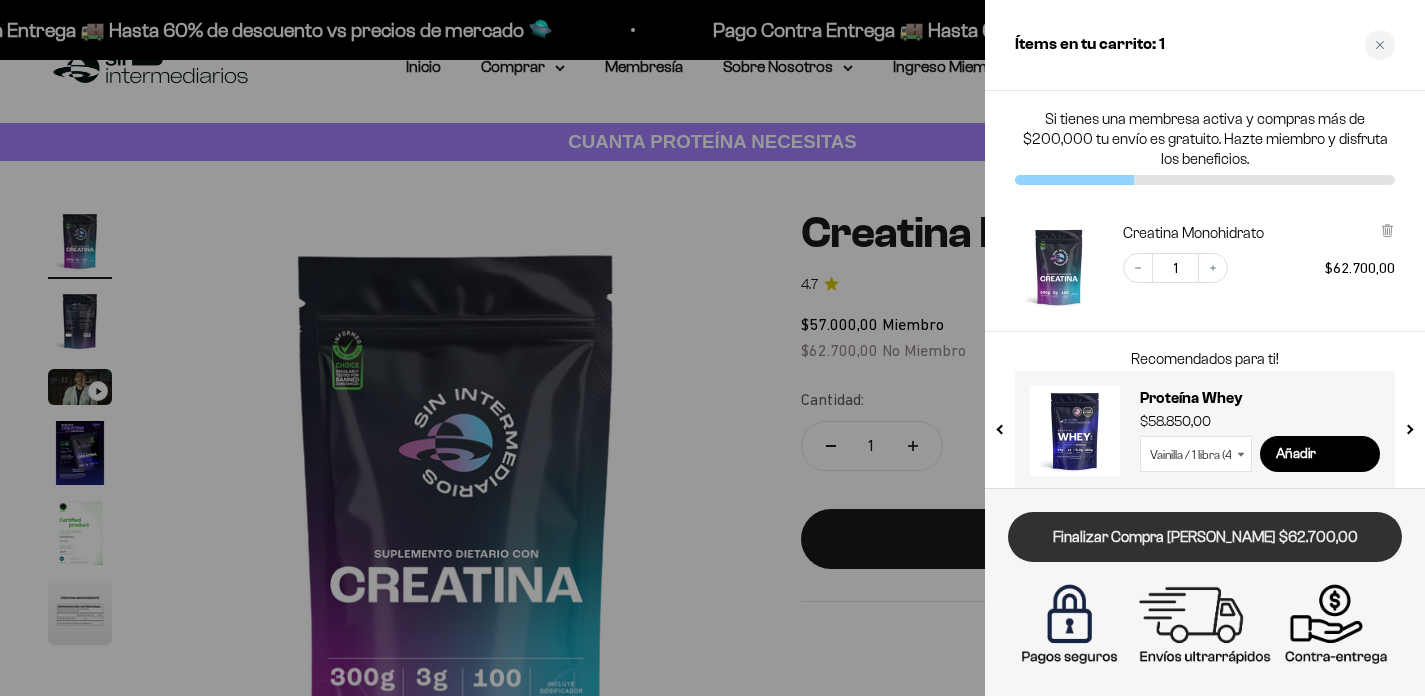 click on "Finalizar Compra [PERSON_NAME] $62.700,00" at bounding box center (1205, 537) 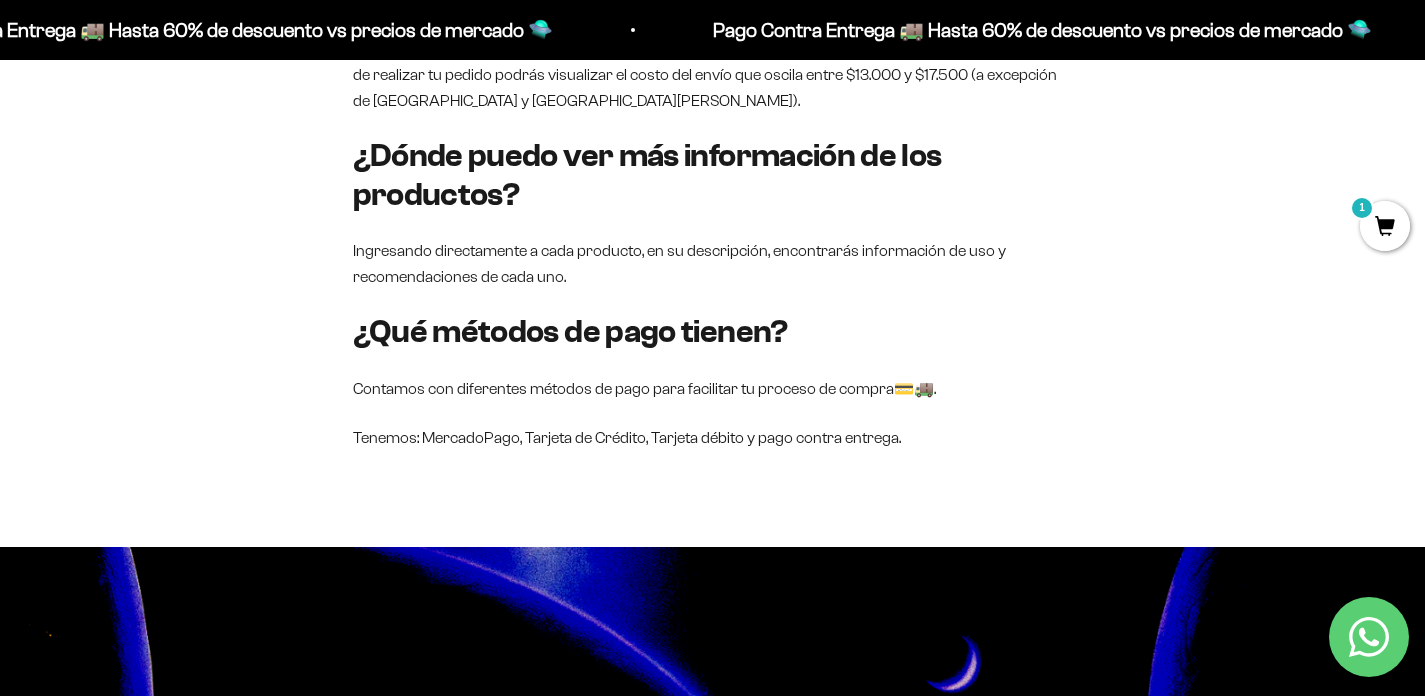 scroll, scrollTop: 2049, scrollLeft: 0, axis: vertical 